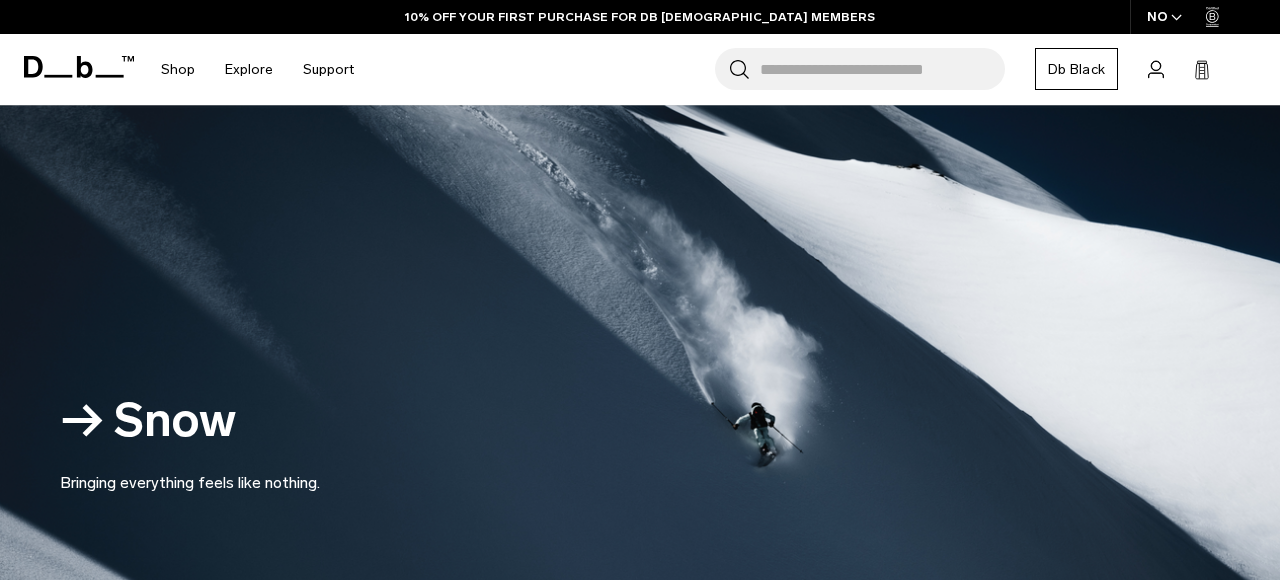 click on "Search for Bags, Luggage..." at bounding box center (882, 69) 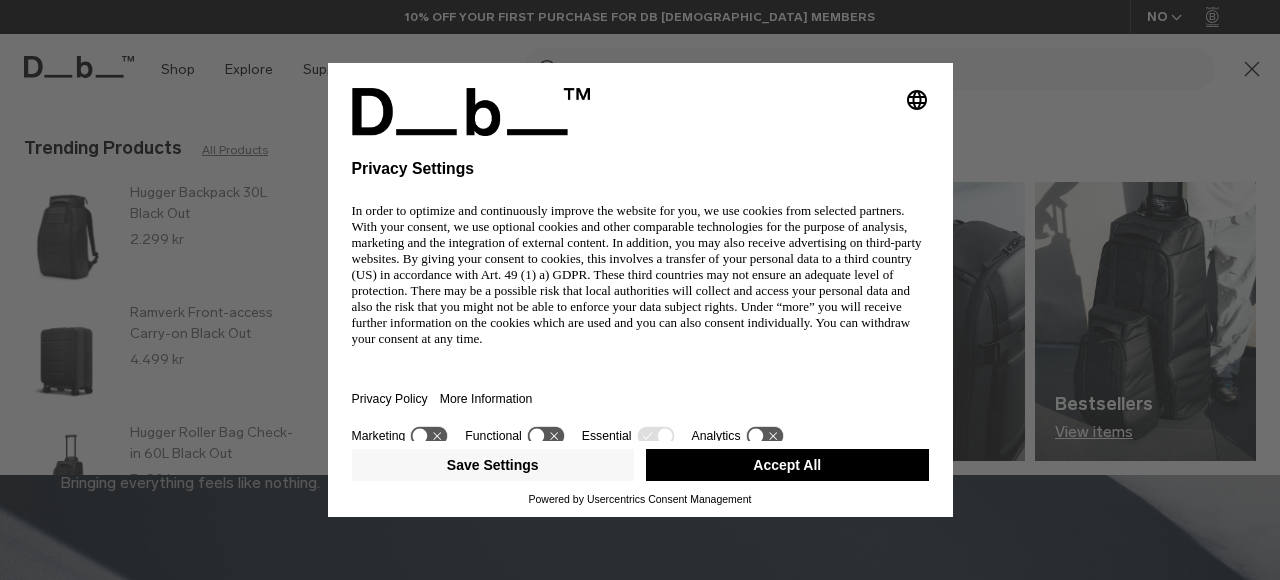 scroll, scrollTop: 0, scrollLeft: 0, axis: both 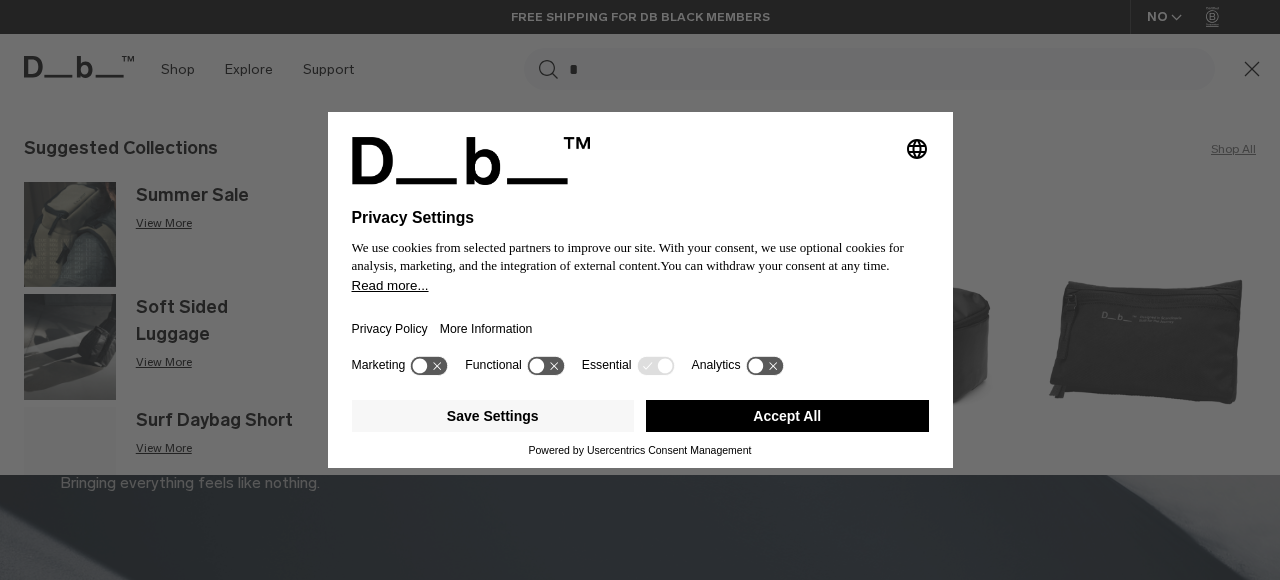 click on "Accept All" at bounding box center (787, 416) 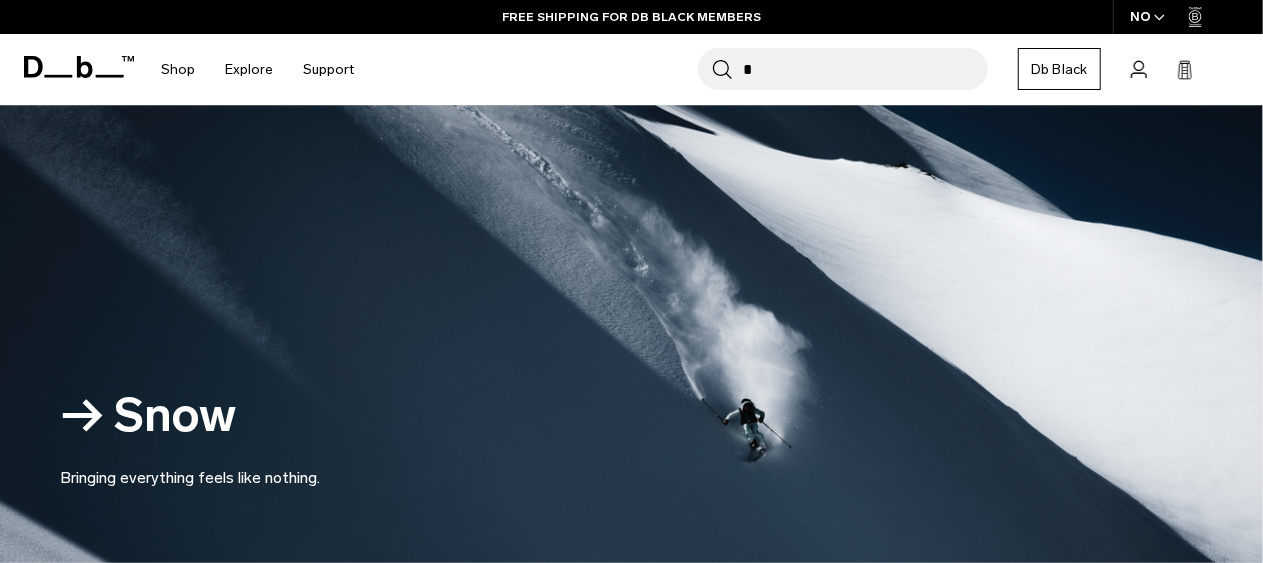 click on "*" at bounding box center (865, 69) 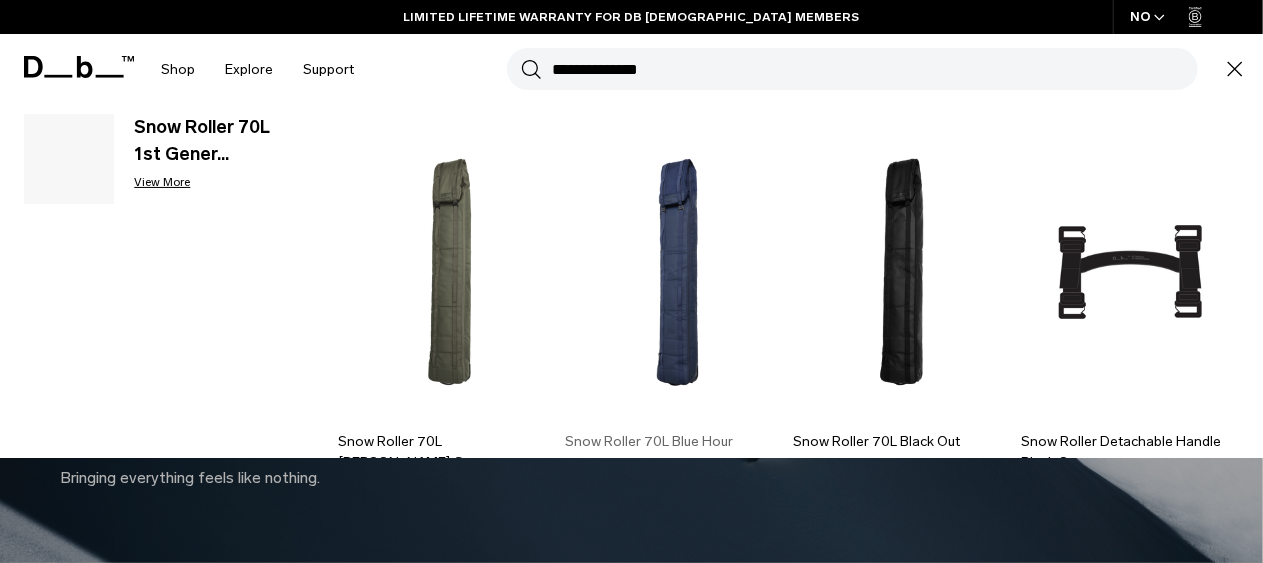 scroll, scrollTop: 100, scrollLeft: 0, axis: vertical 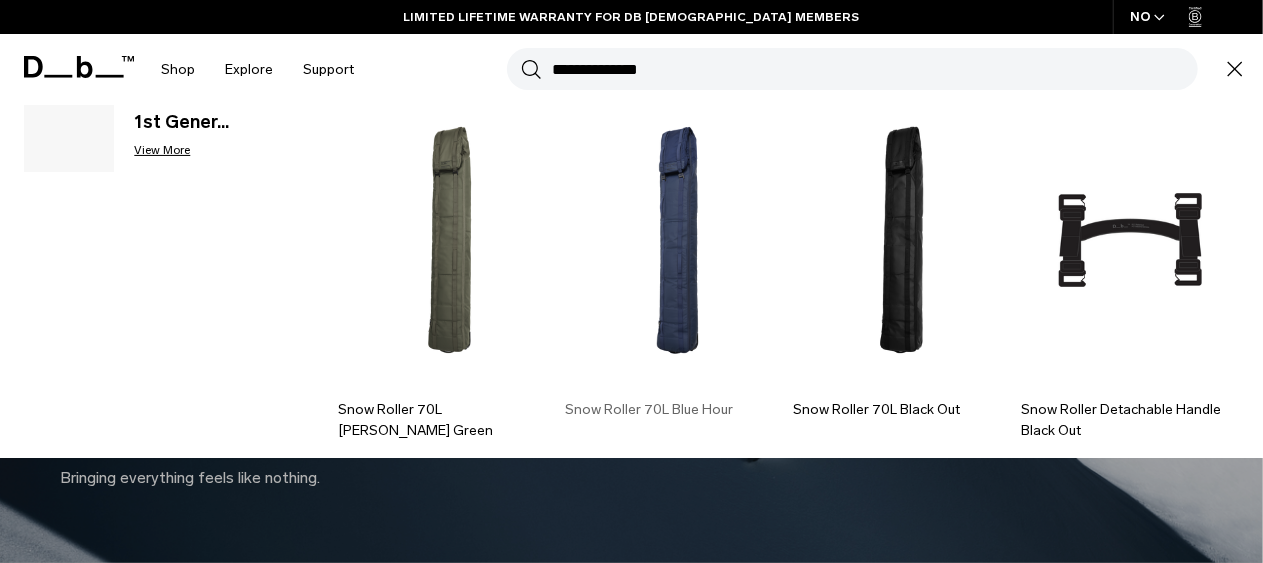 type on "**********" 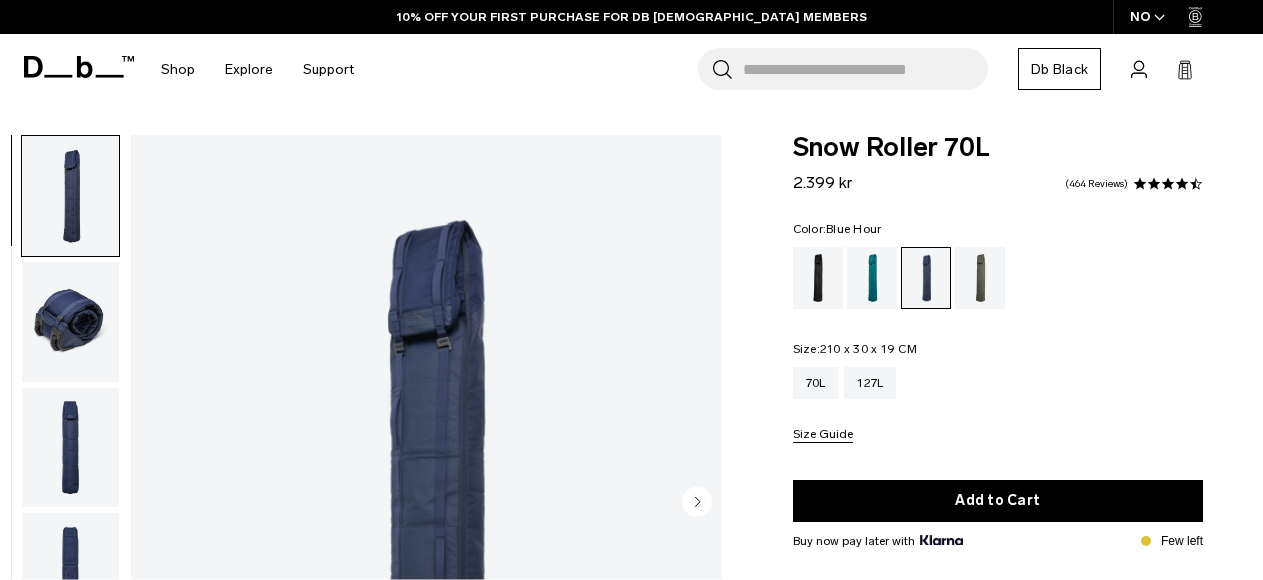 scroll, scrollTop: 100, scrollLeft: 0, axis: vertical 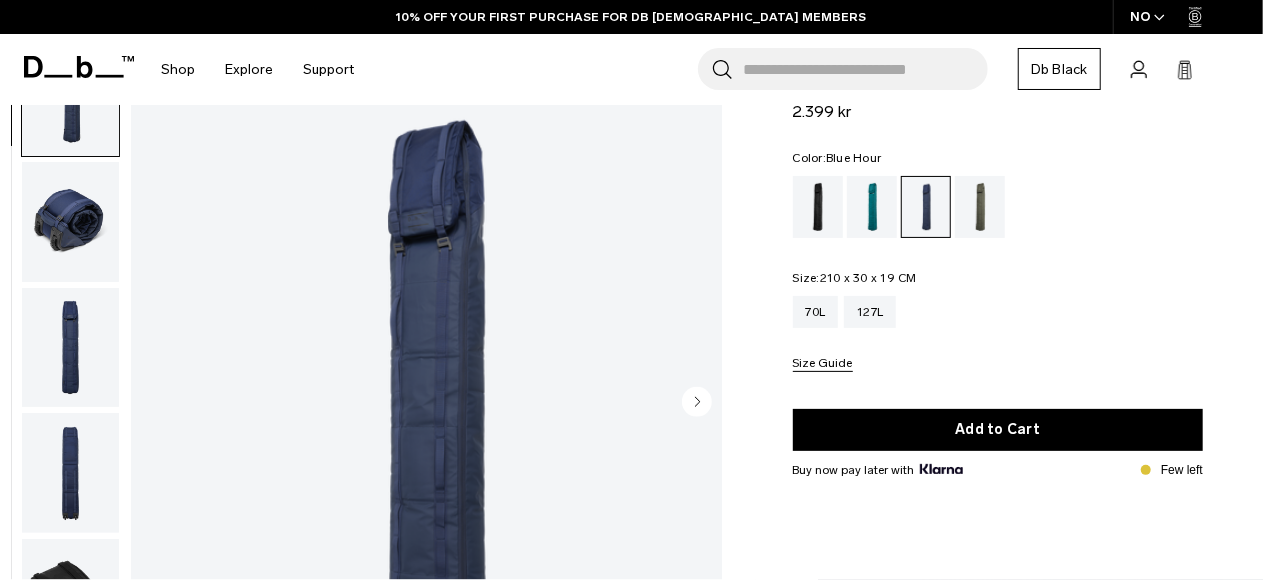 click 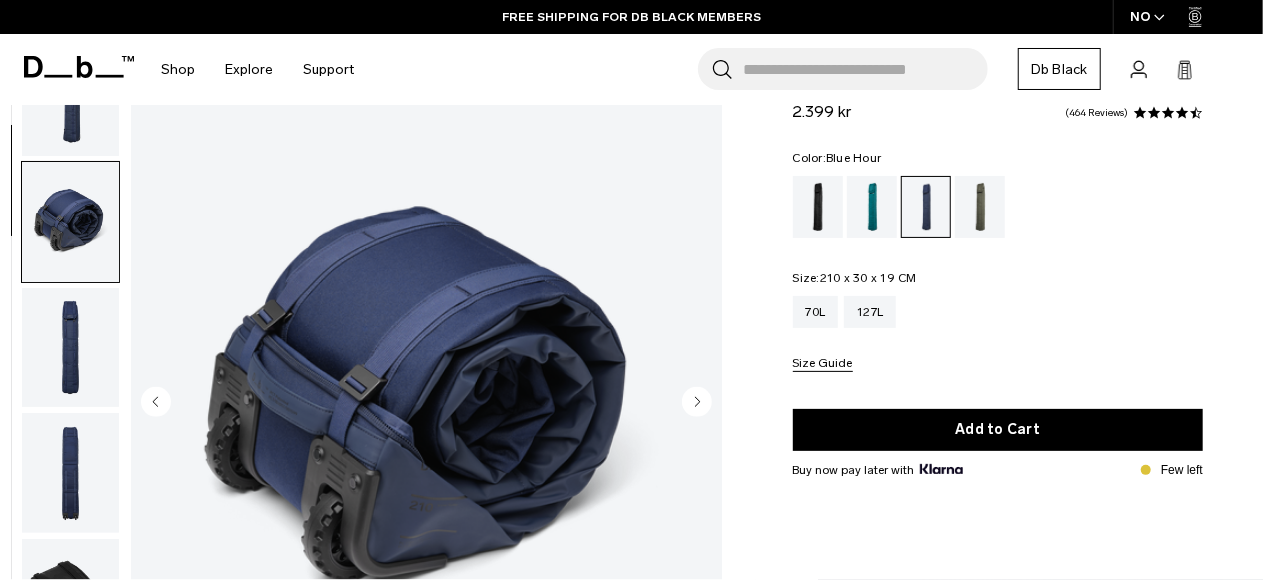 scroll, scrollTop: 126, scrollLeft: 0, axis: vertical 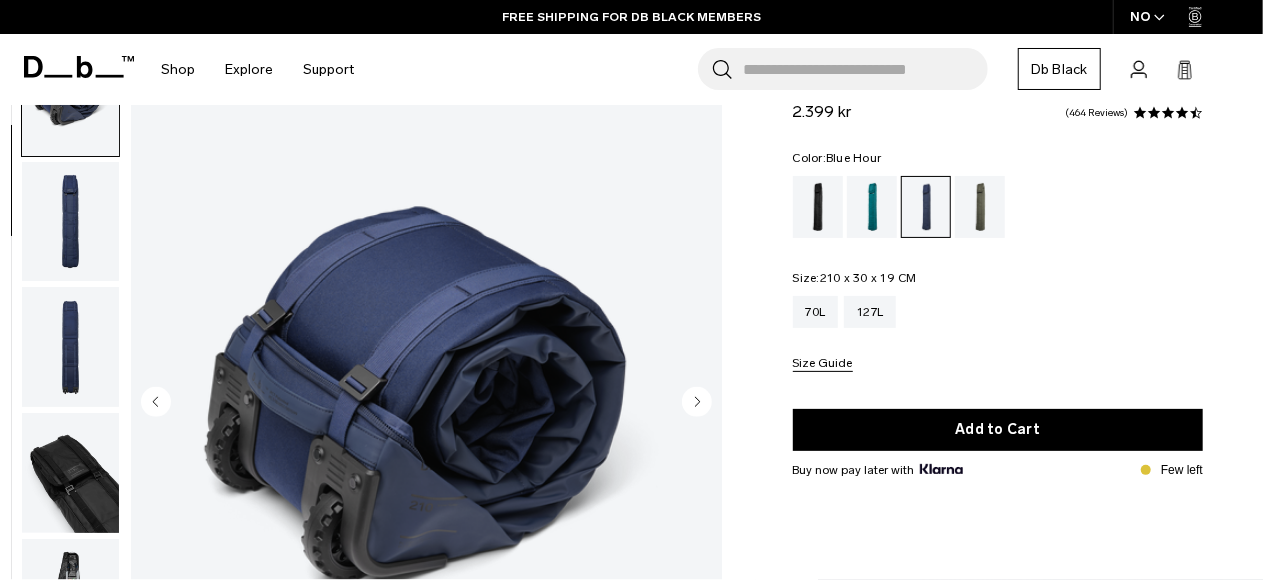 click 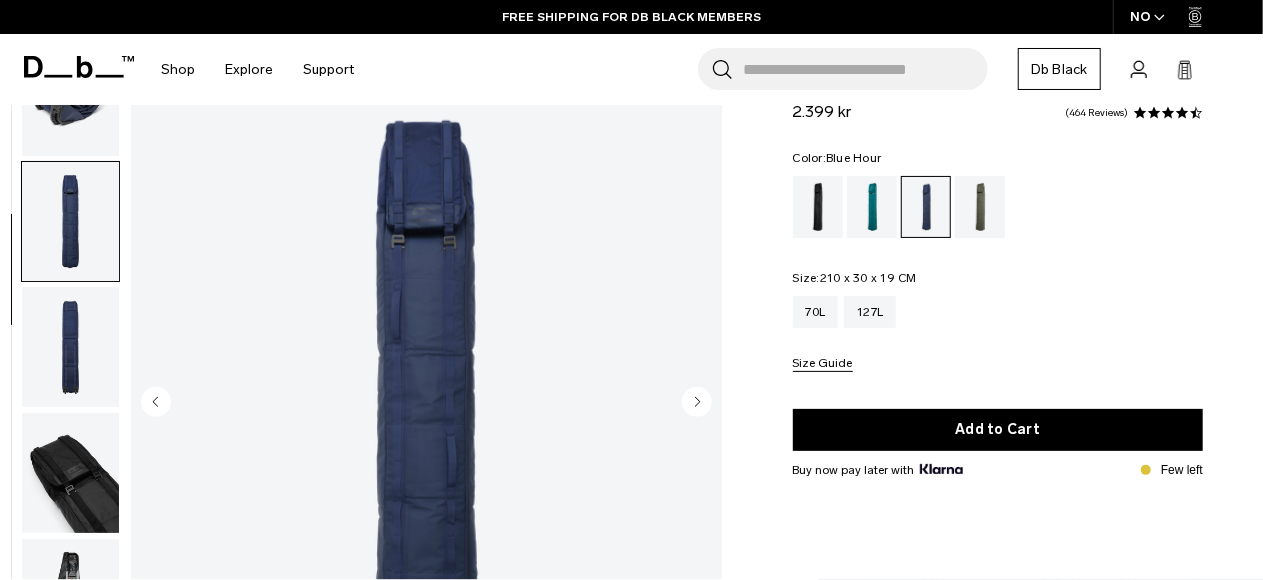 scroll, scrollTop: 252, scrollLeft: 0, axis: vertical 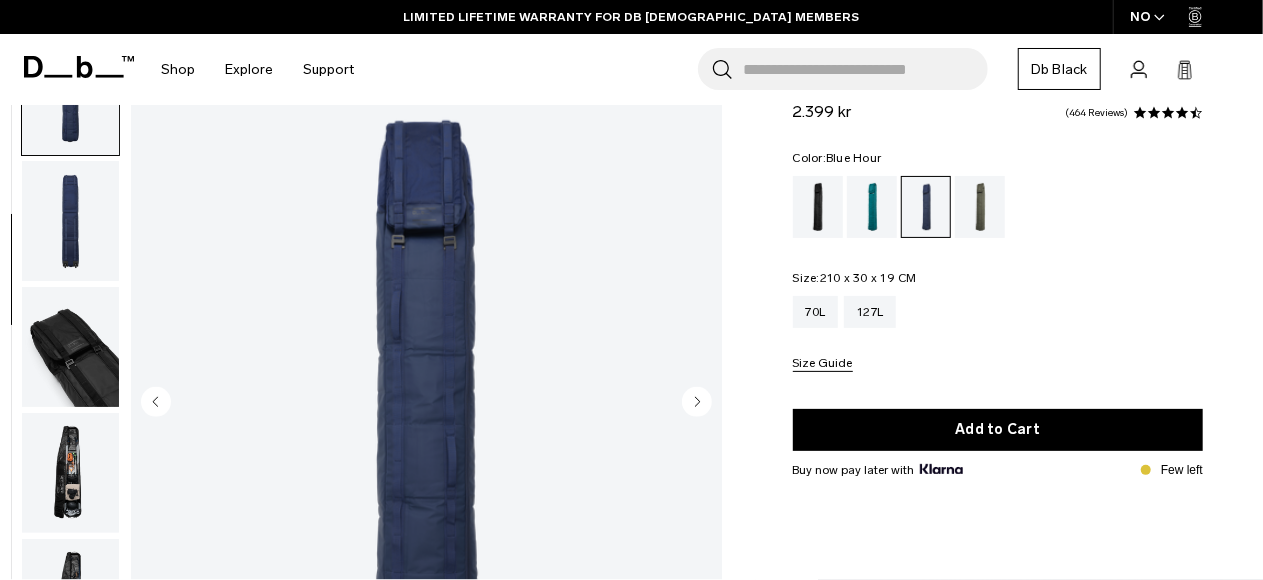 click 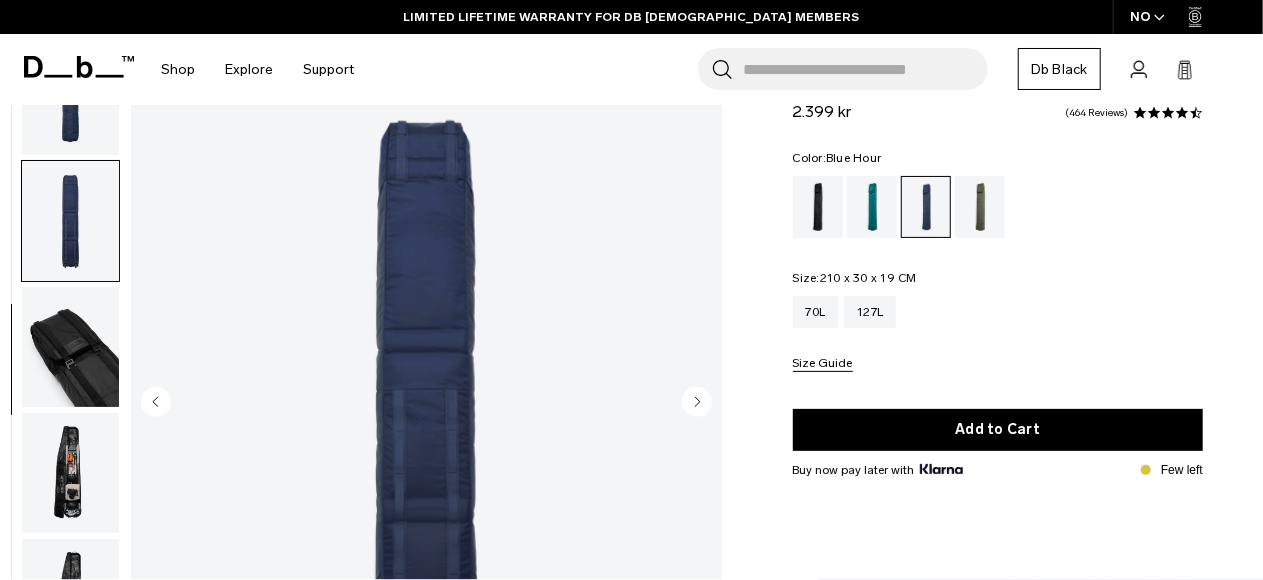 scroll, scrollTop: 265, scrollLeft: 0, axis: vertical 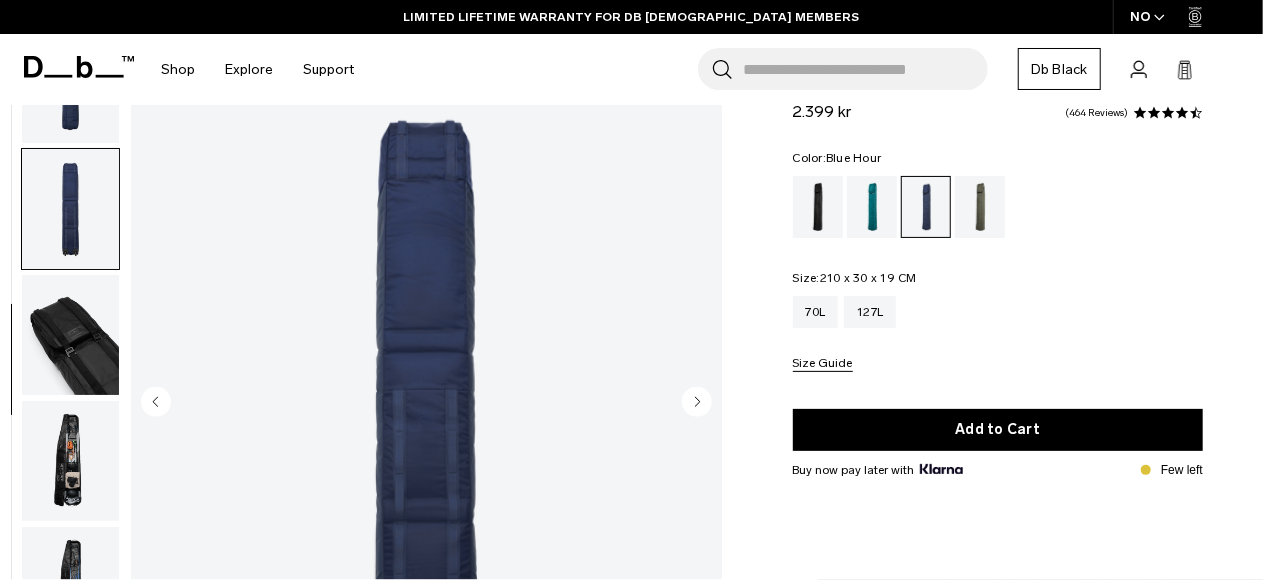 click 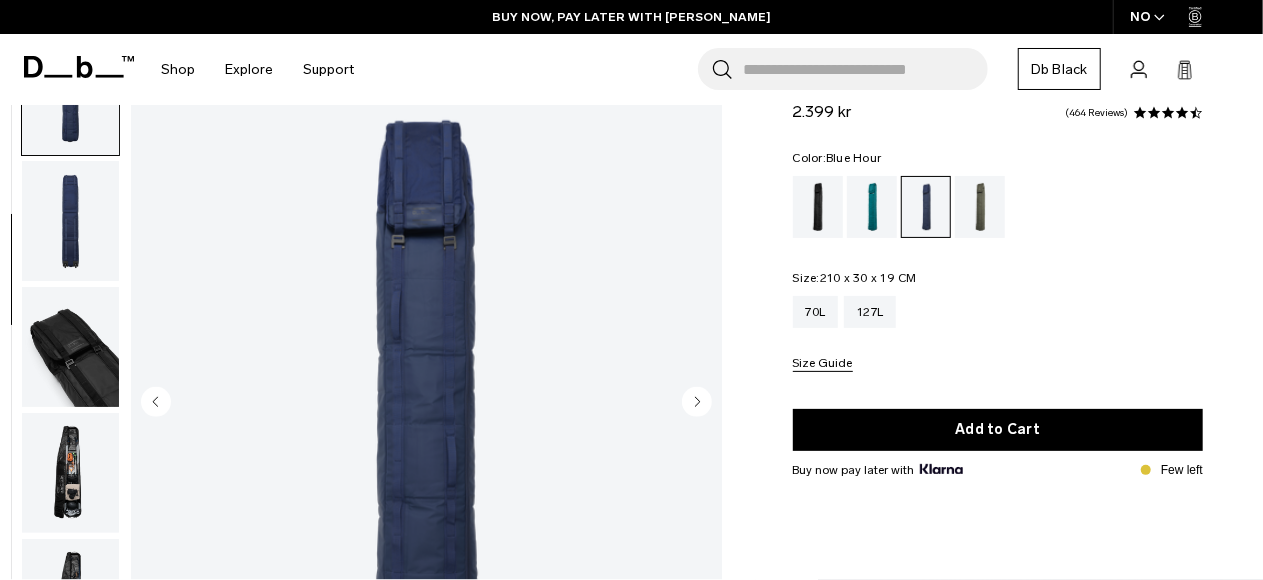 click 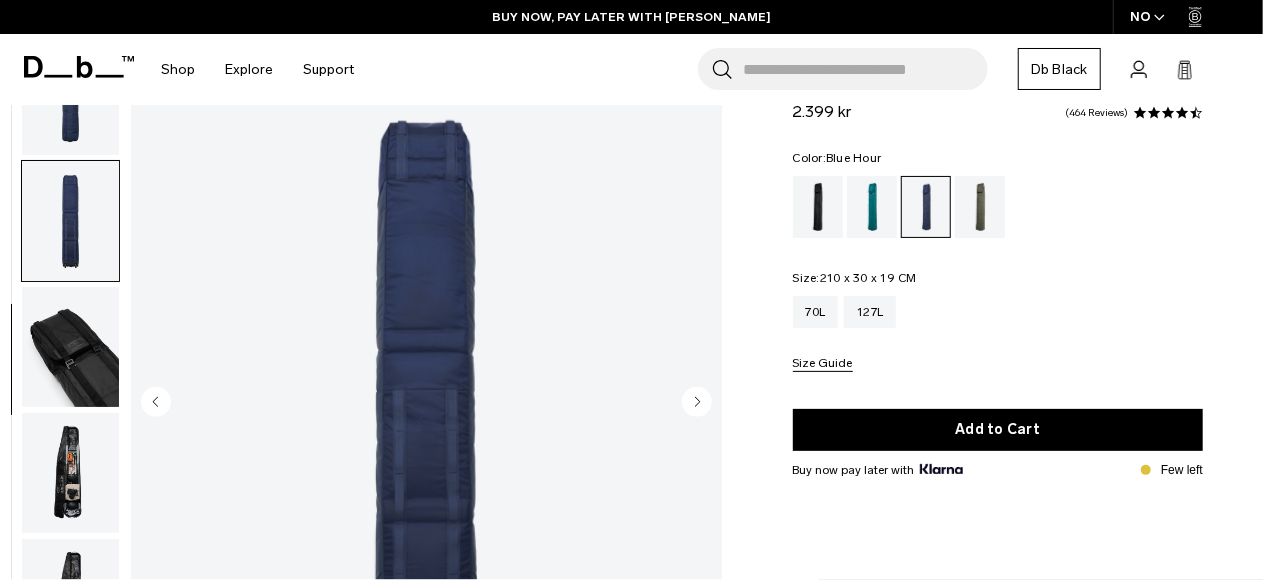 scroll, scrollTop: 265, scrollLeft: 0, axis: vertical 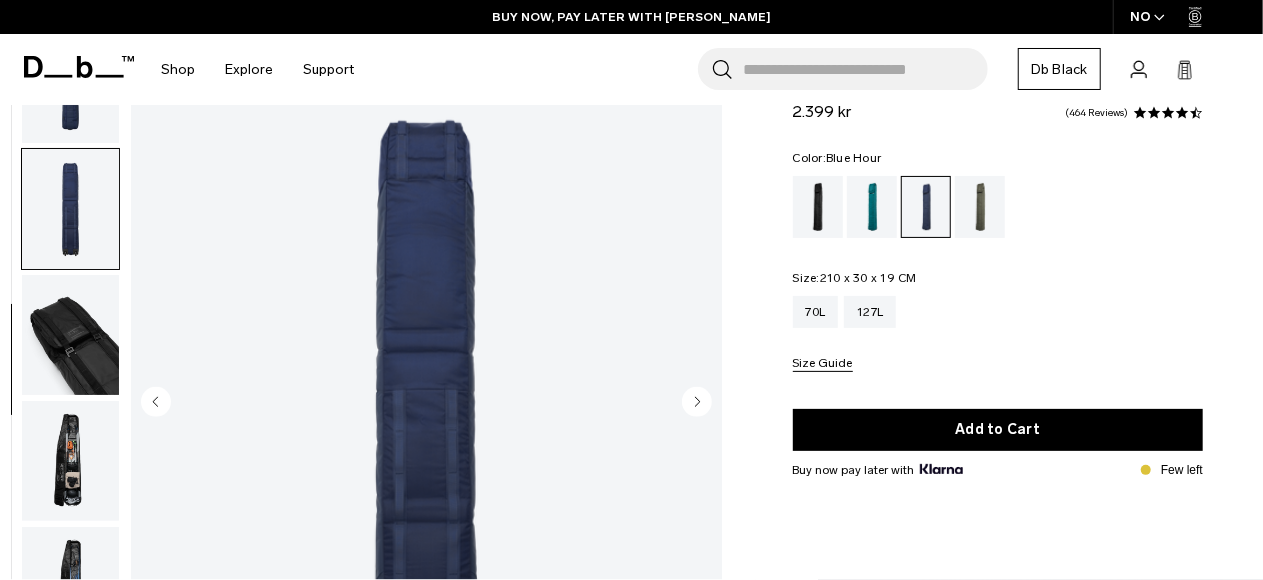 click 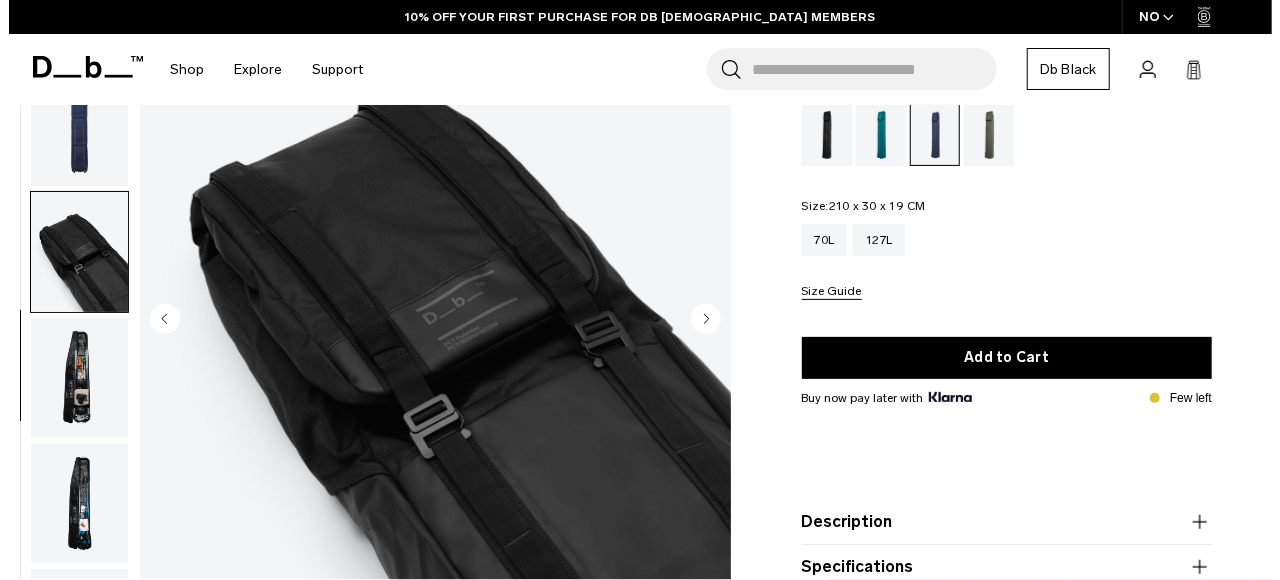 scroll, scrollTop: 100, scrollLeft: 0, axis: vertical 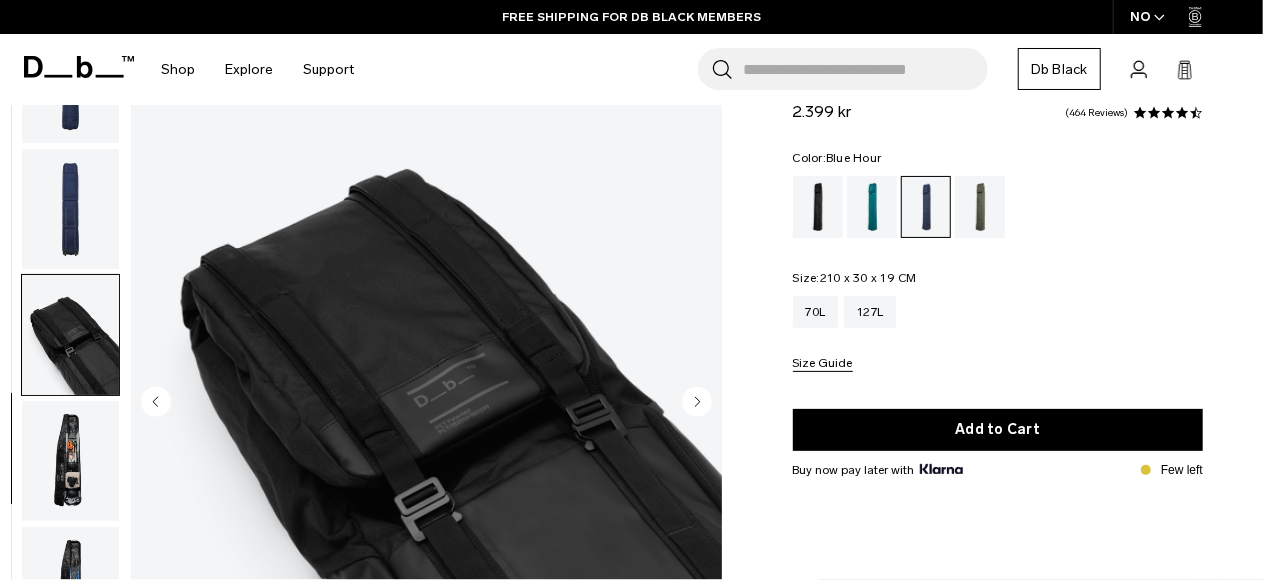 click 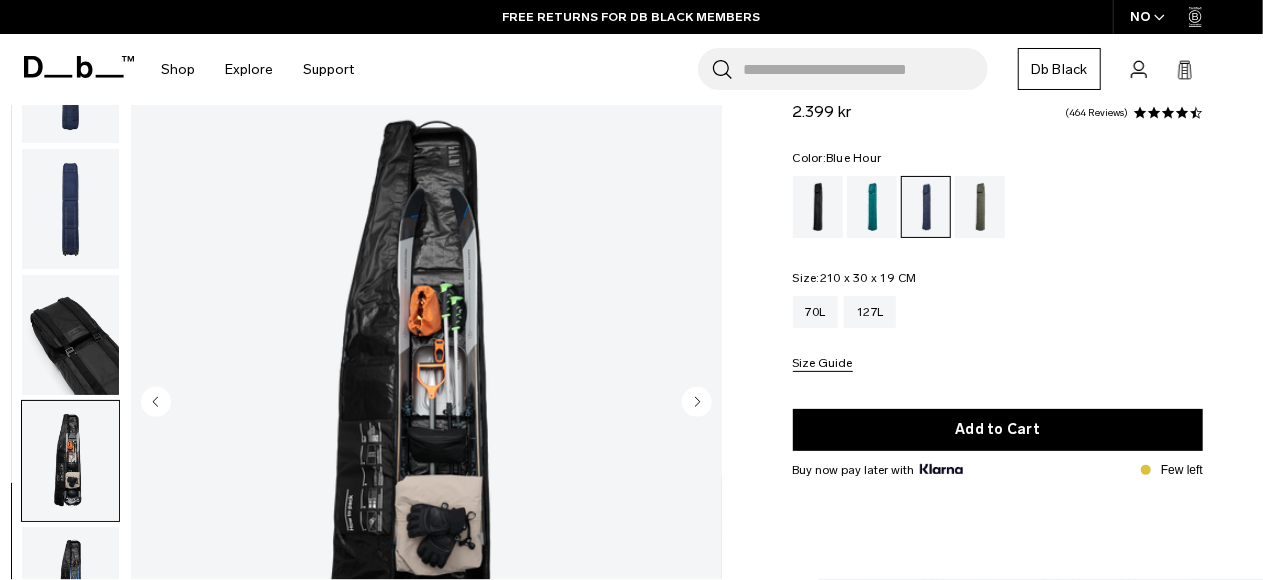 click at bounding box center [426, 404] 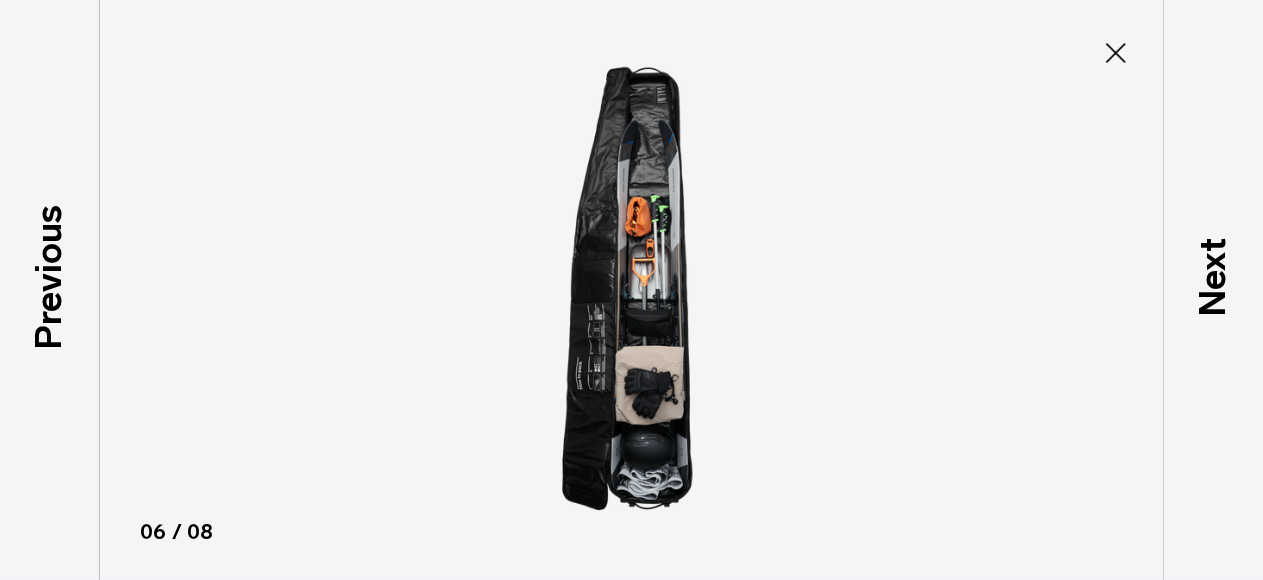 scroll, scrollTop: 254, scrollLeft: 0, axis: vertical 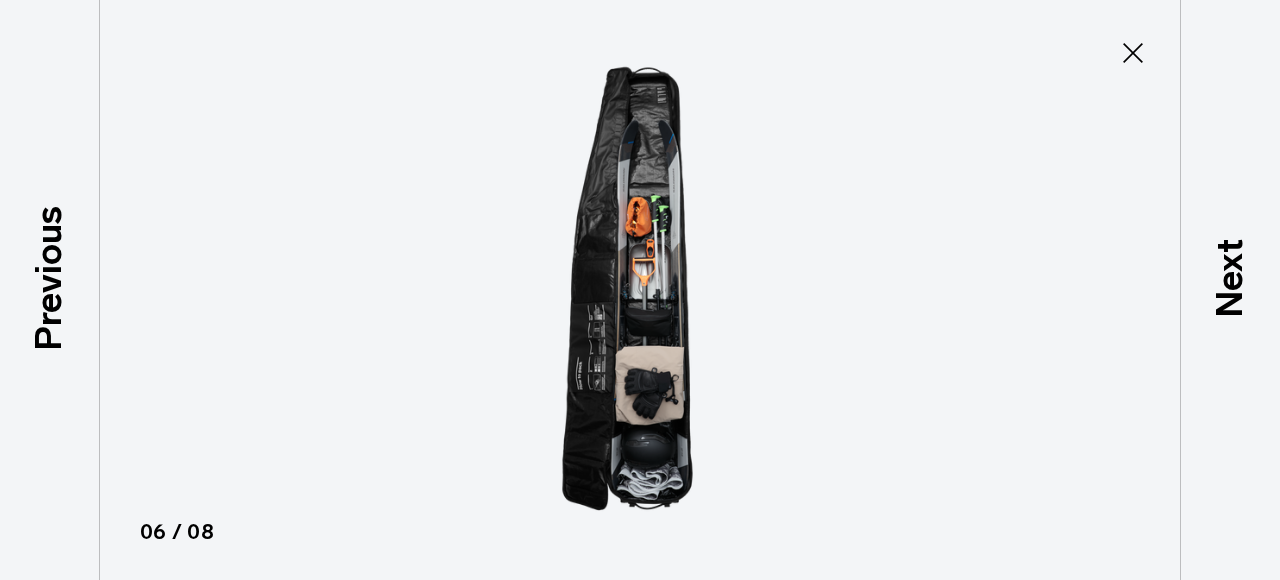 click at bounding box center (640, 290) 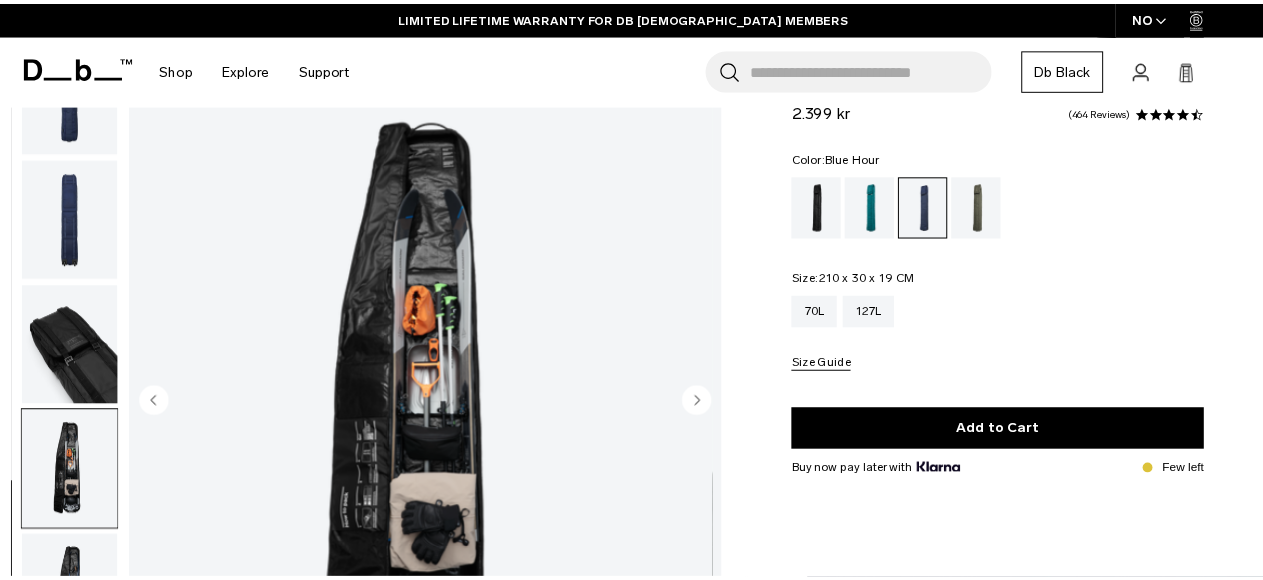 scroll, scrollTop: 265, scrollLeft: 0, axis: vertical 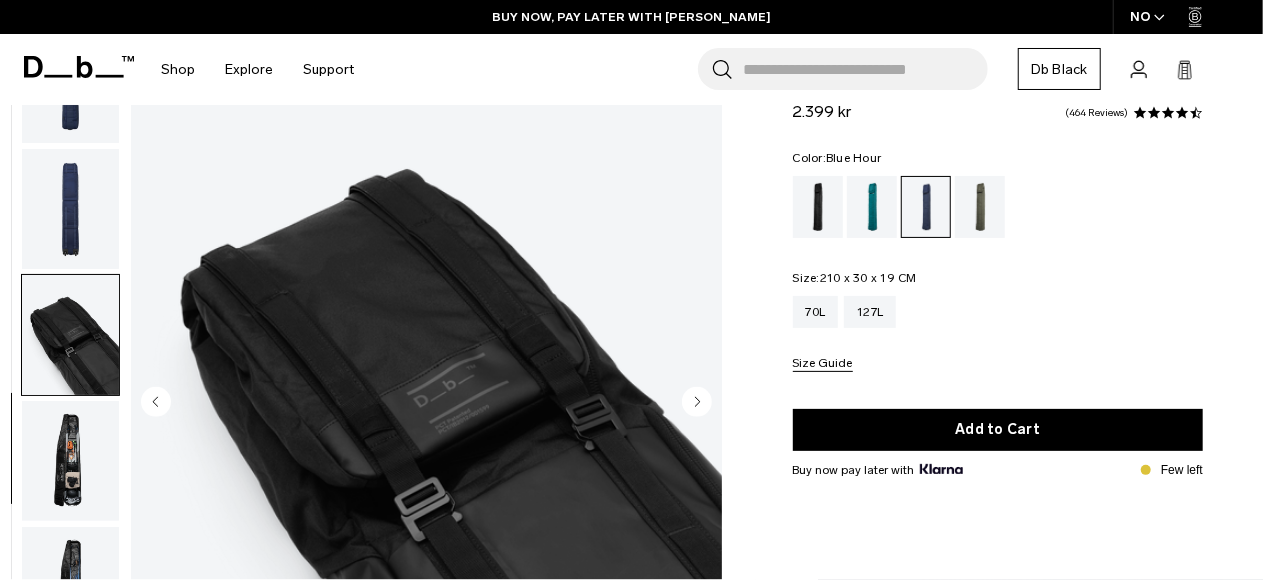 click 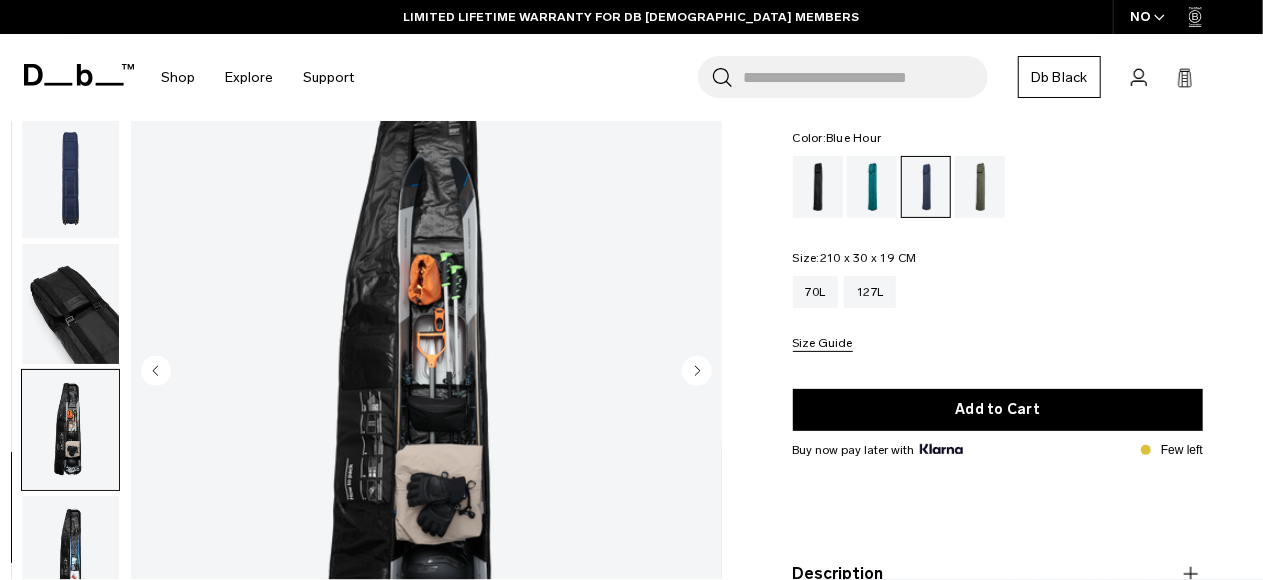 scroll, scrollTop: 100, scrollLeft: 0, axis: vertical 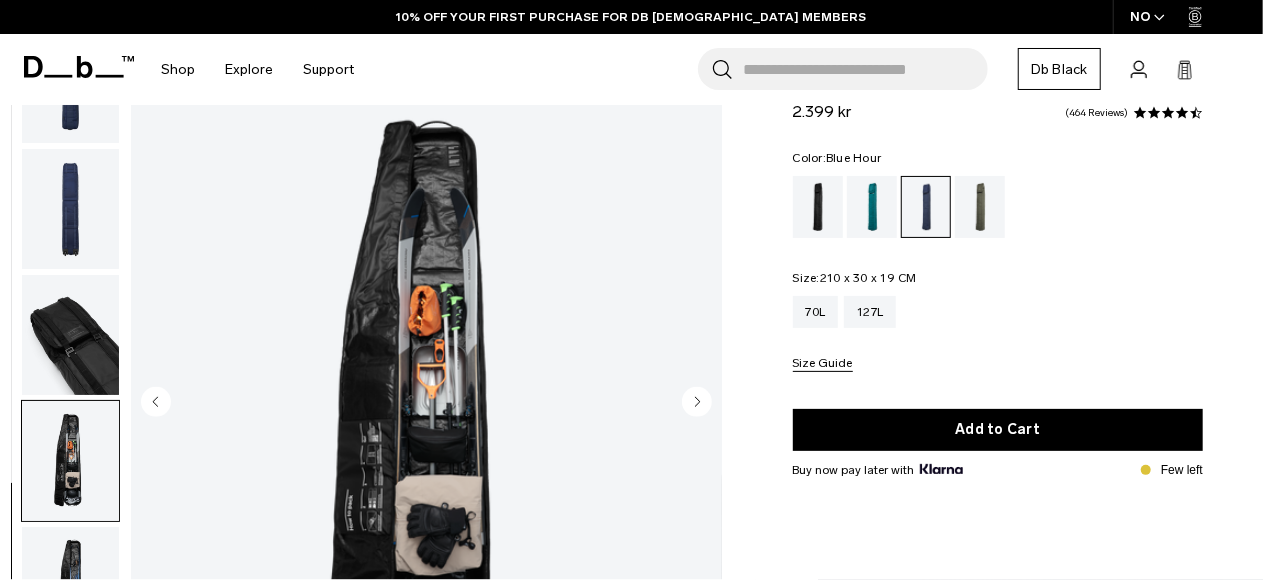 click 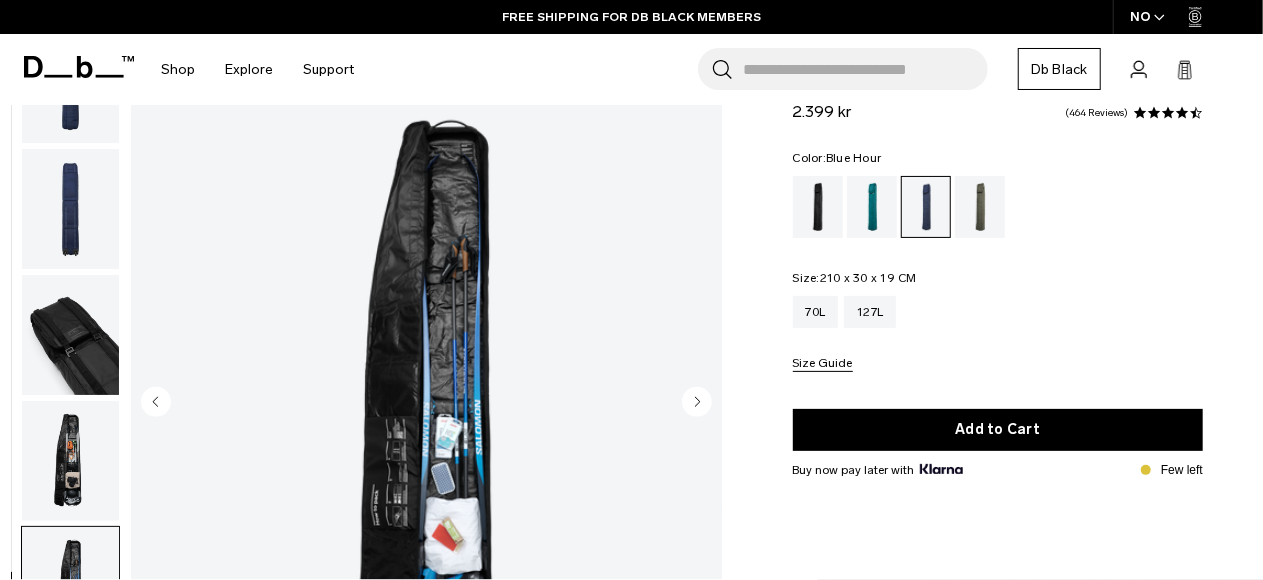 click 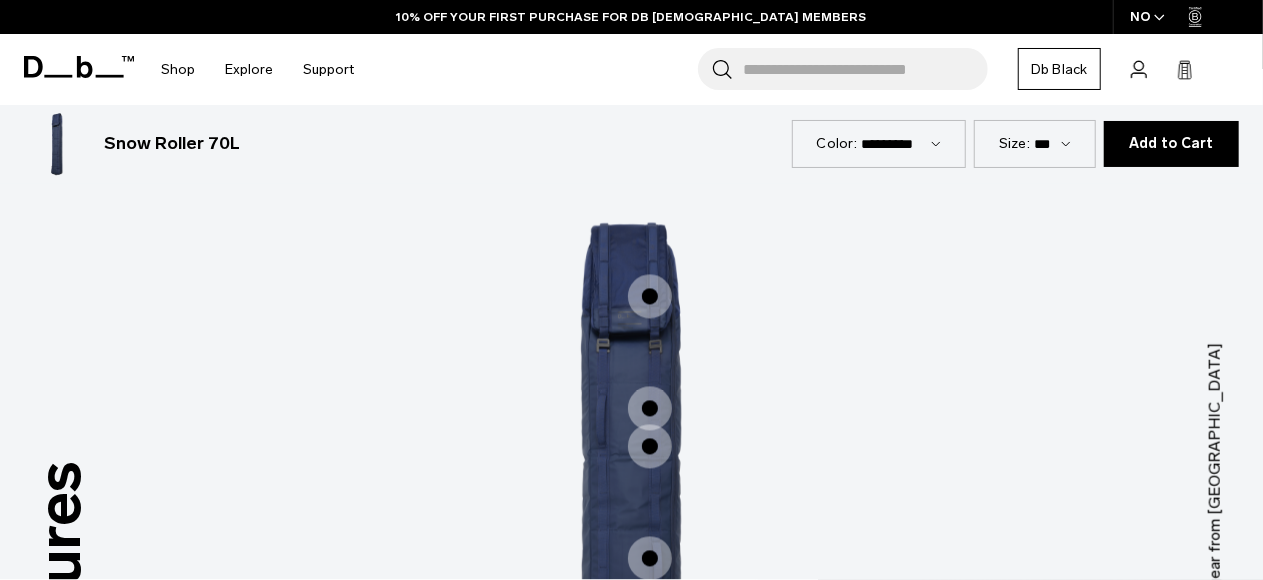 scroll, scrollTop: 2100, scrollLeft: 0, axis: vertical 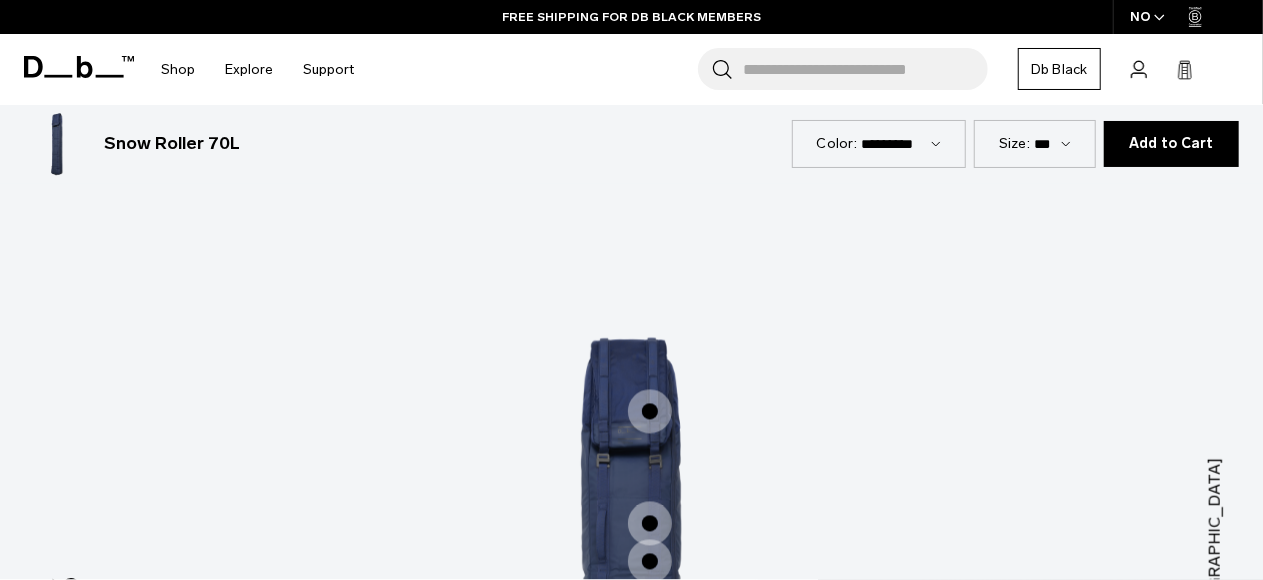 click at bounding box center (650, 411) 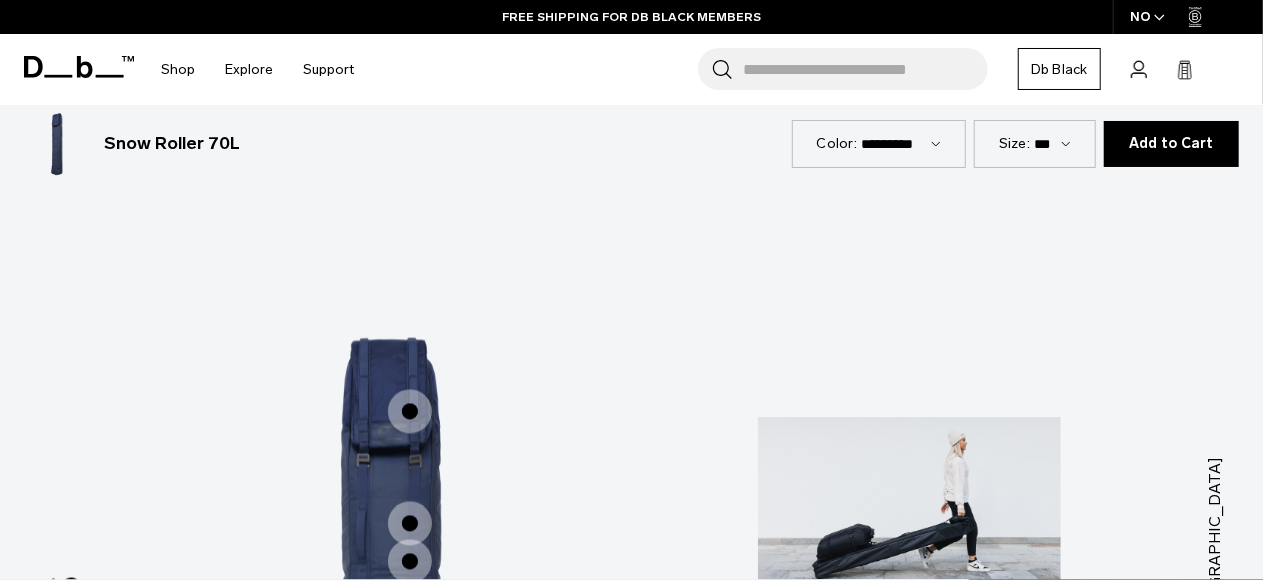click at bounding box center (410, 411) 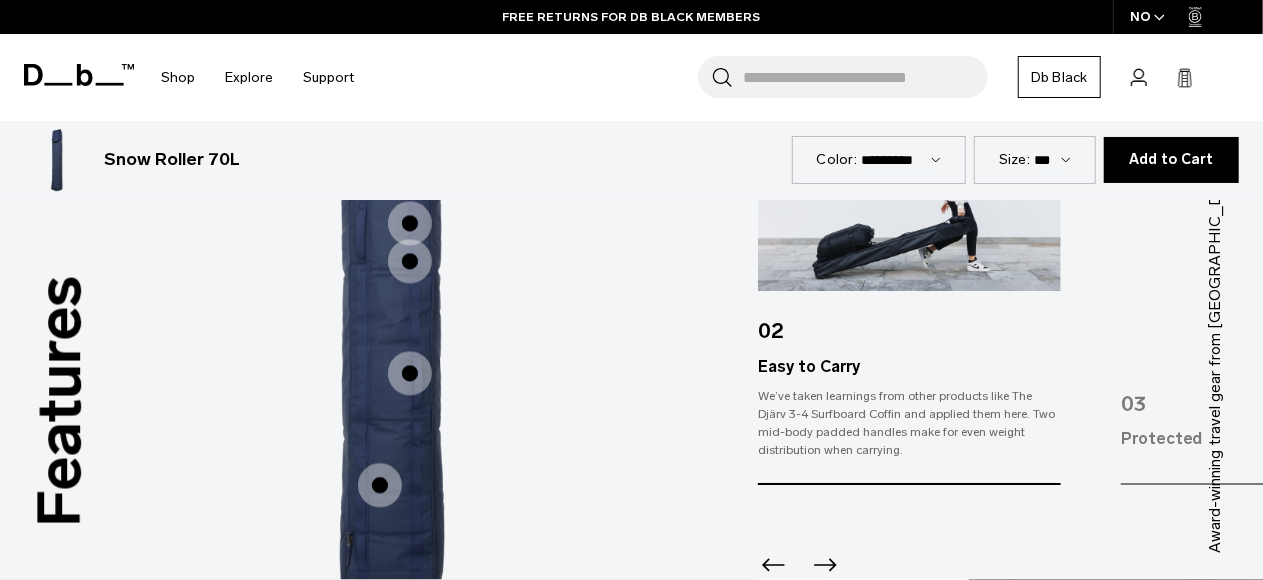 scroll, scrollTop: 2300, scrollLeft: 0, axis: vertical 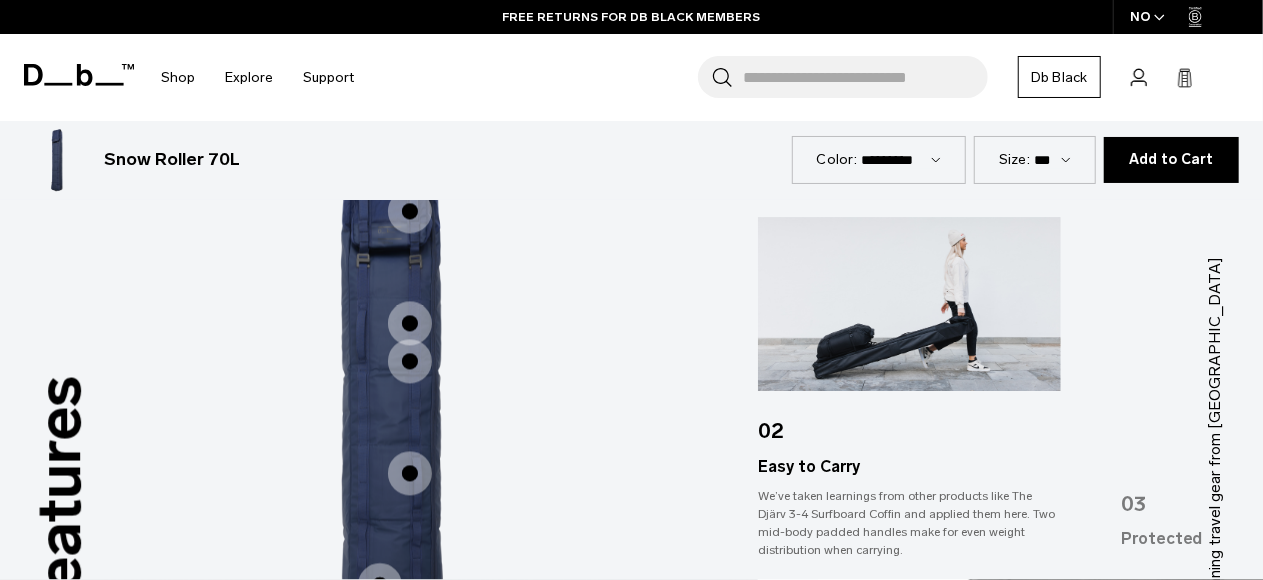 click at bounding box center [410, 323] 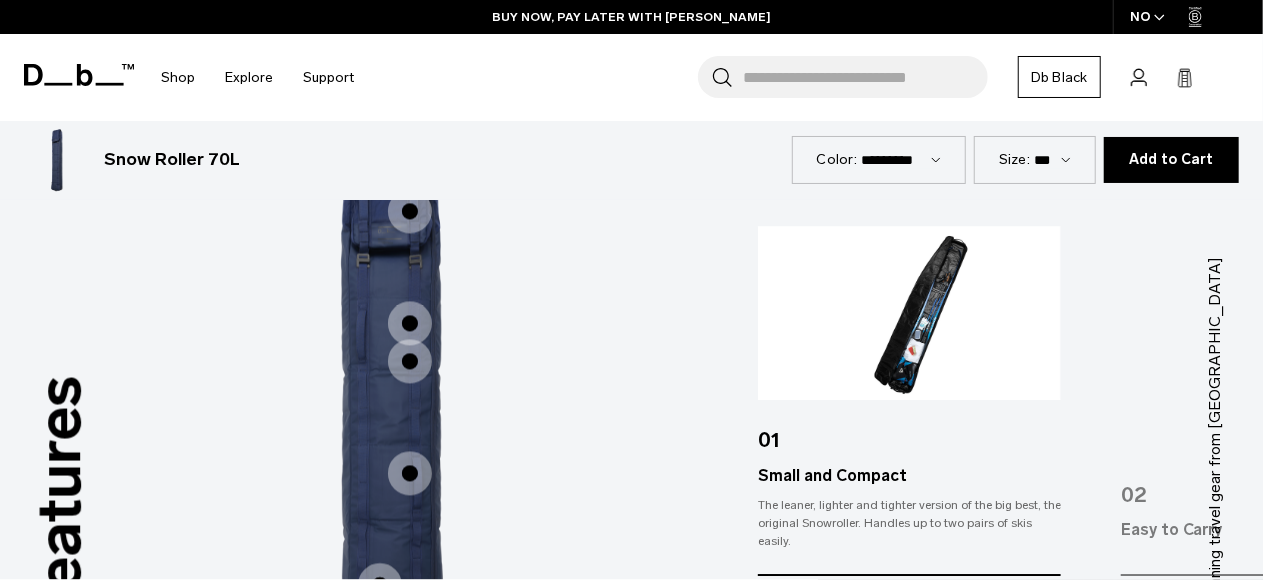click at bounding box center (410, 361) 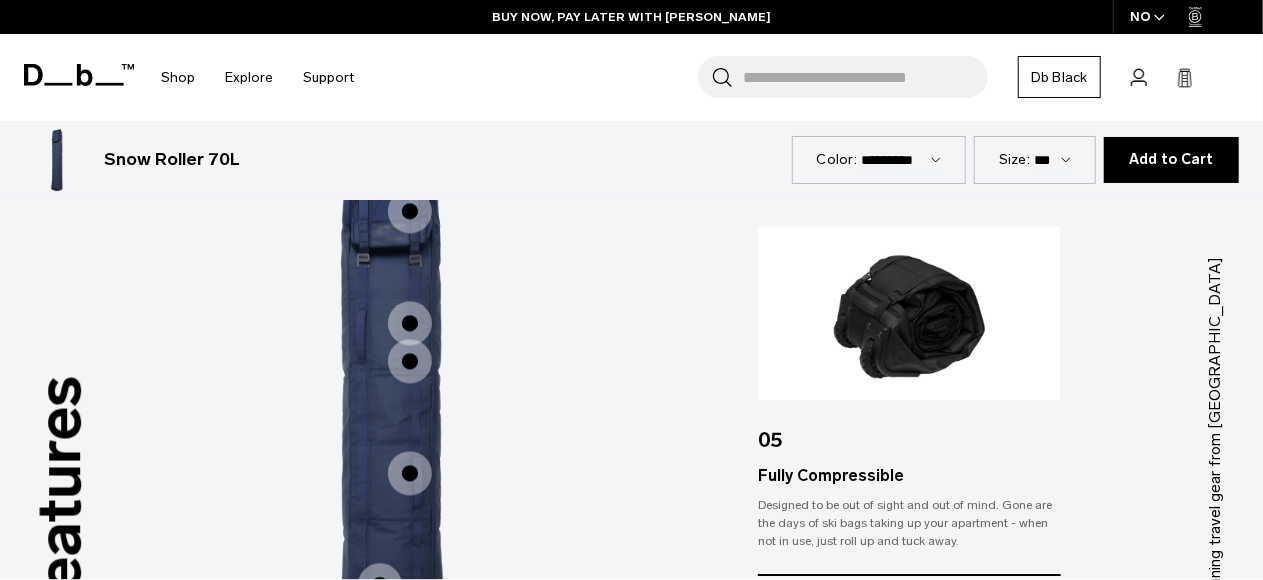 click at bounding box center [410, 473] 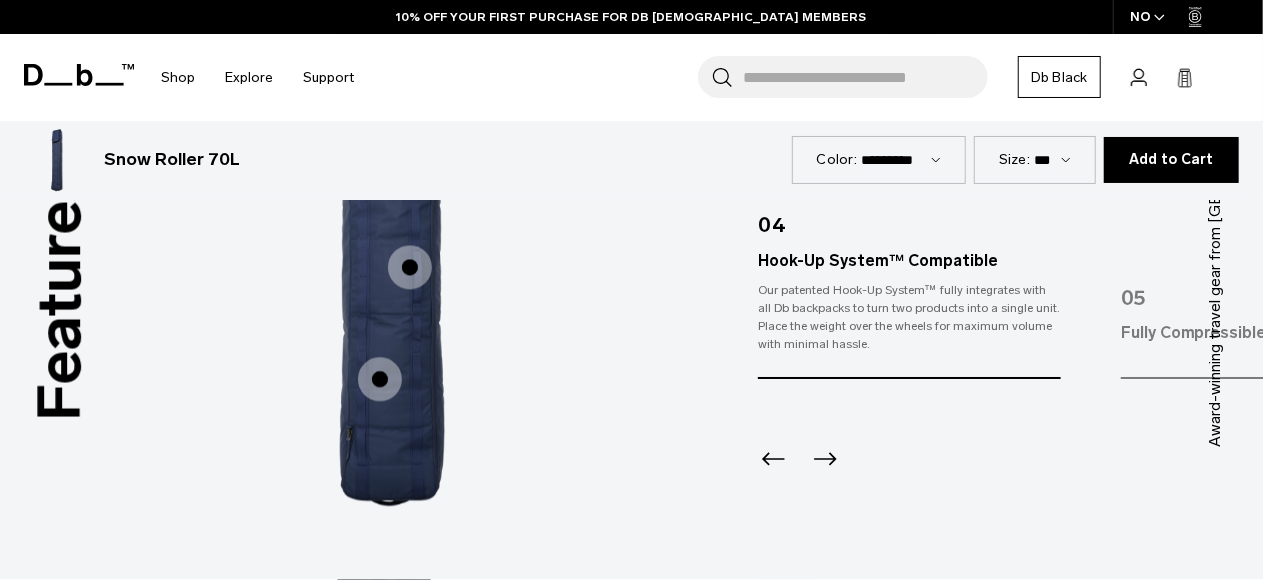 scroll, scrollTop: 2600, scrollLeft: 0, axis: vertical 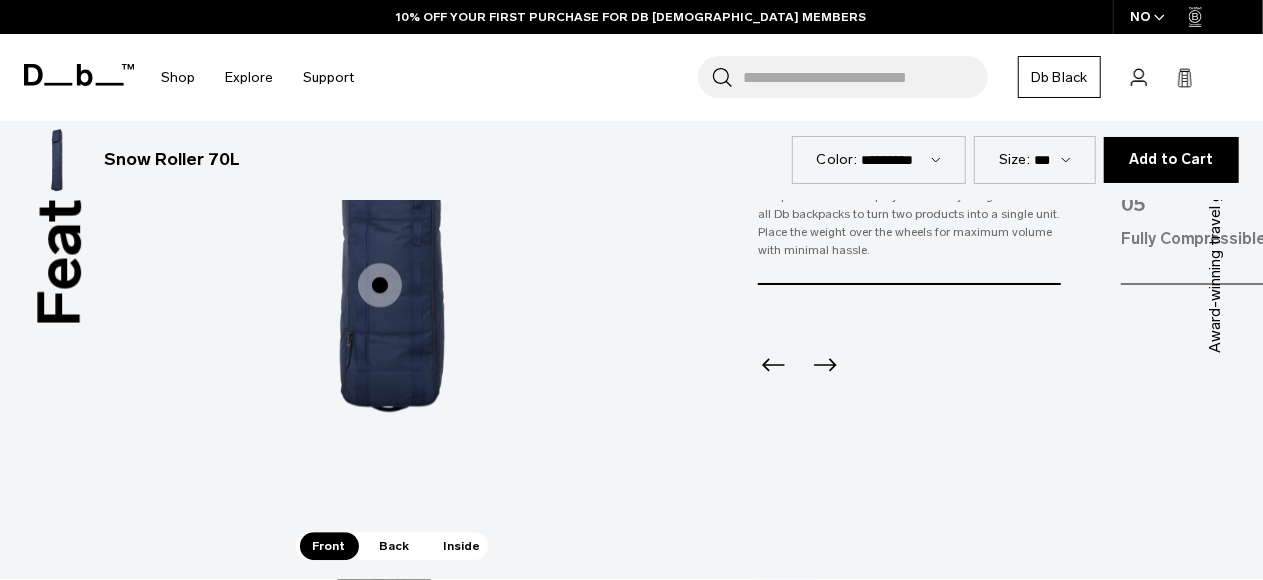 click at bounding box center [380, 285] 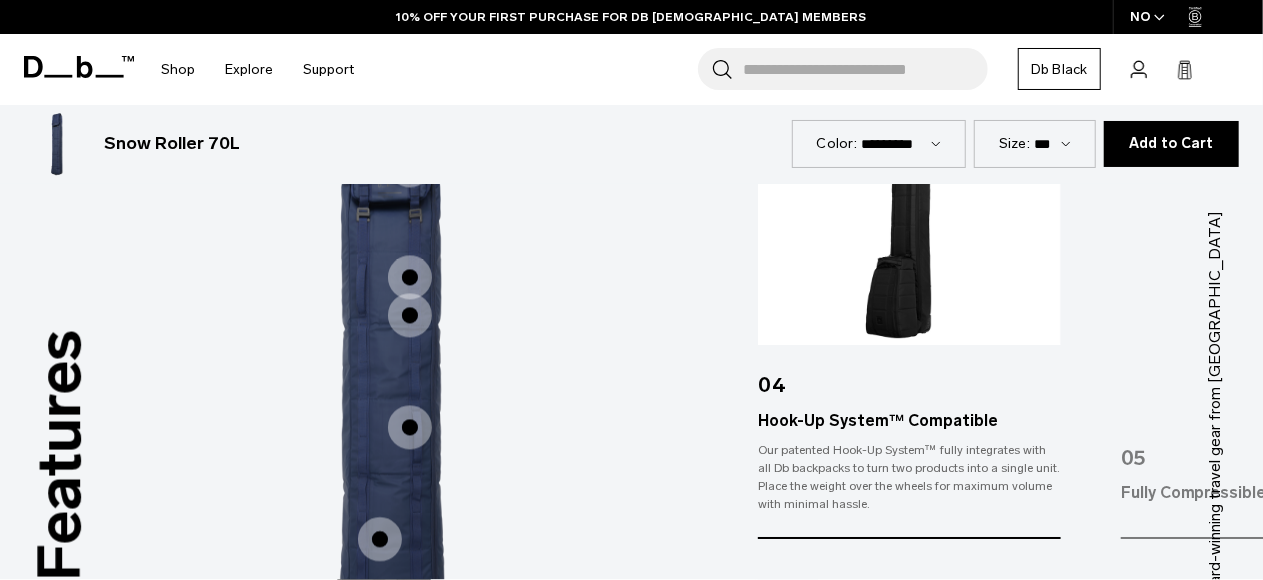 scroll, scrollTop: 2400, scrollLeft: 0, axis: vertical 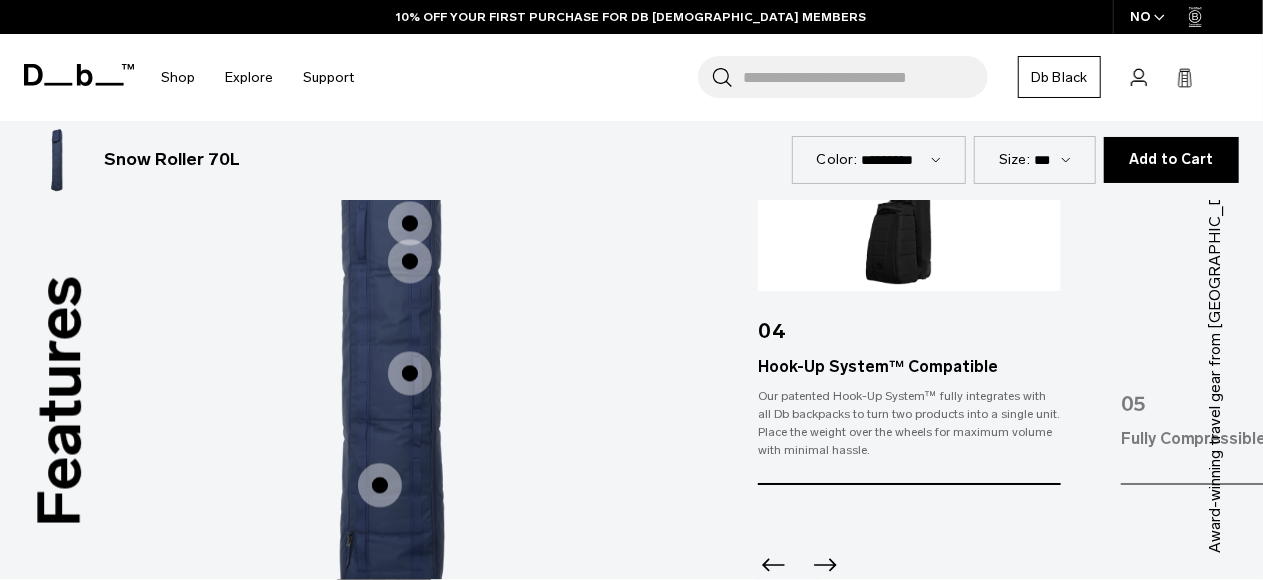 click at bounding box center [380, 485] 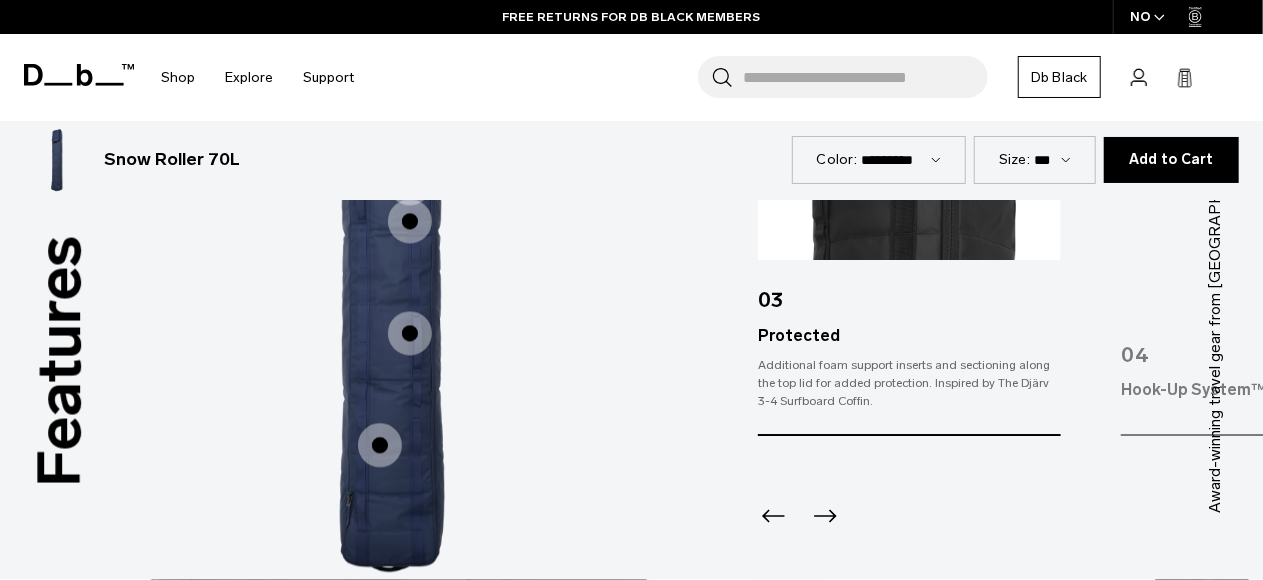 scroll, scrollTop: 2600, scrollLeft: 0, axis: vertical 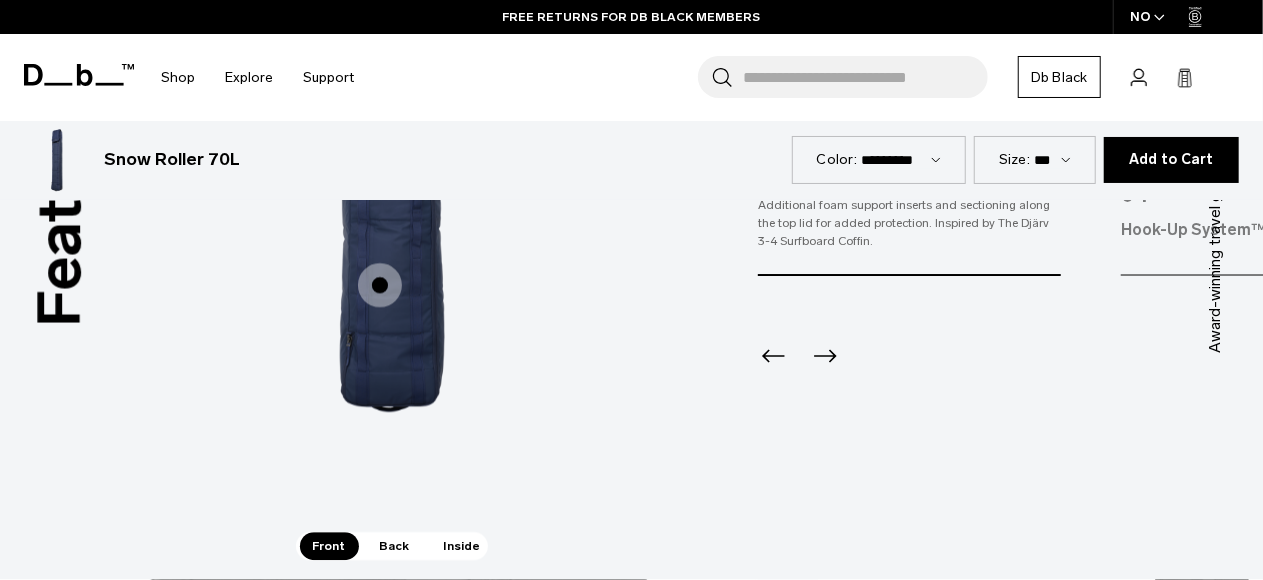 click on "Back" at bounding box center [395, 546] 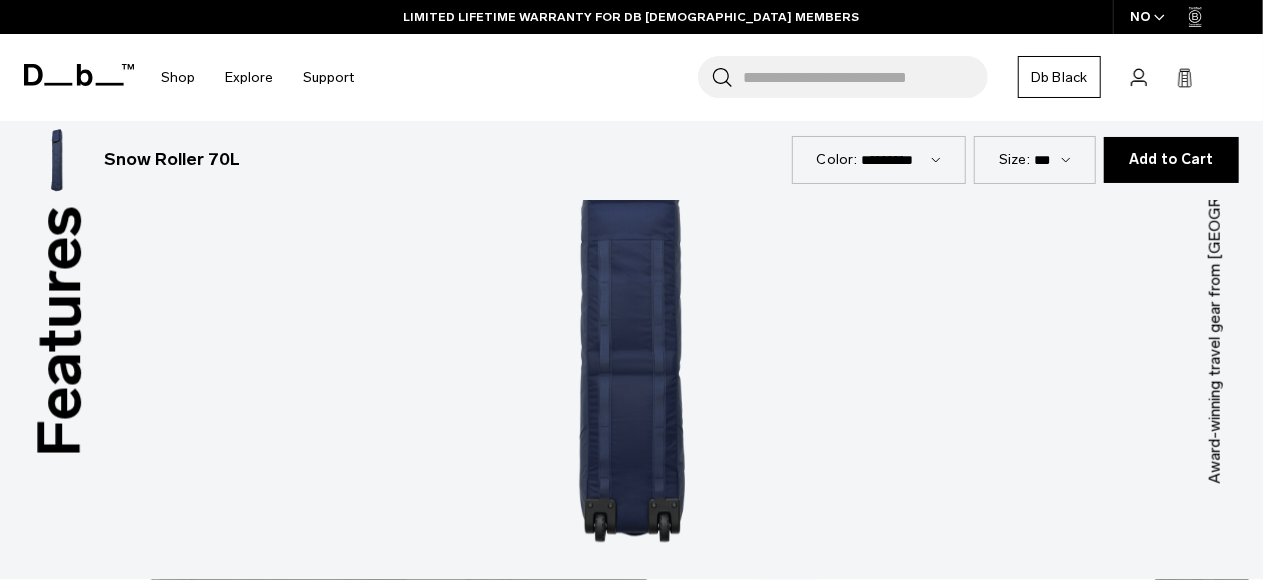 scroll, scrollTop: 2600, scrollLeft: 0, axis: vertical 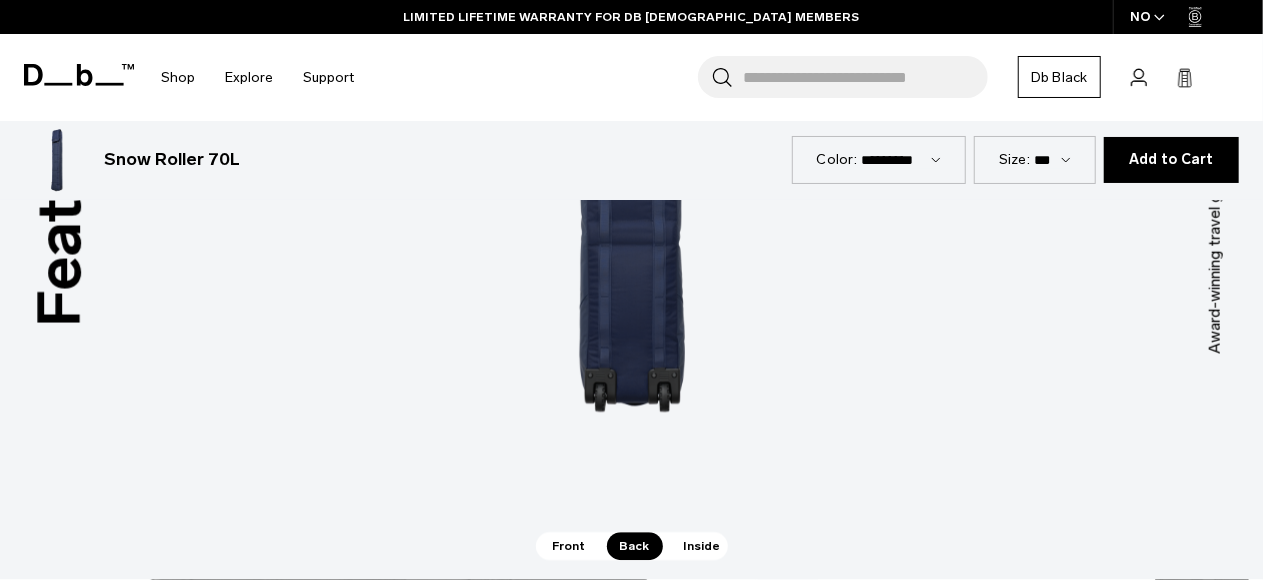 click on "Inside" at bounding box center (702, 546) 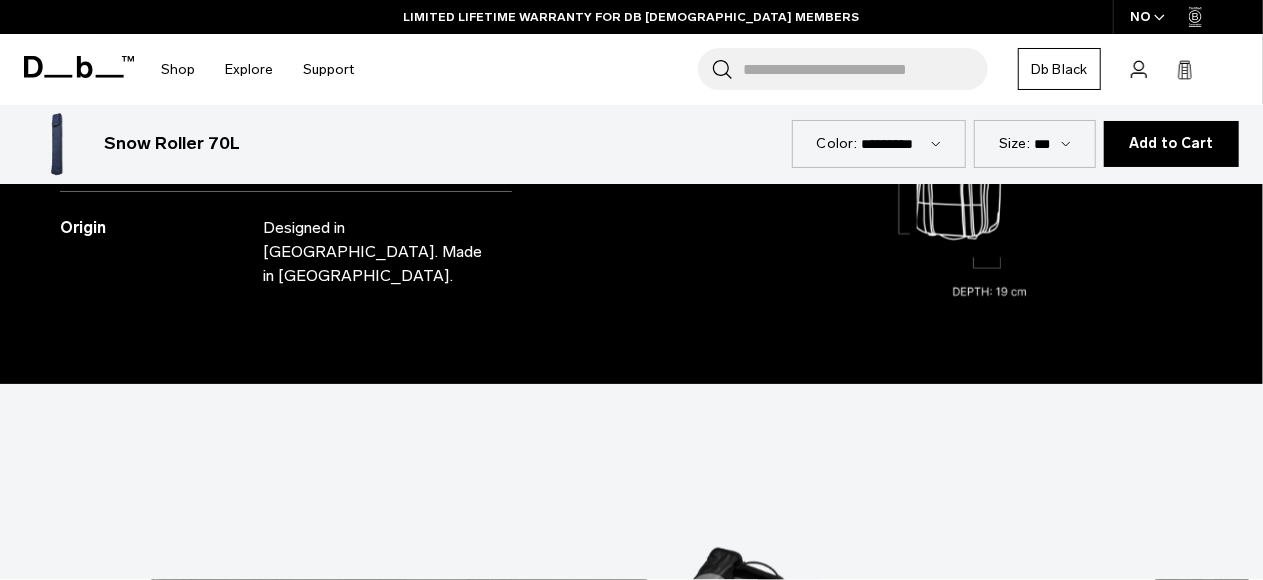 scroll, scrollTop: 2100, scrollLeft: 0, axis: vertical 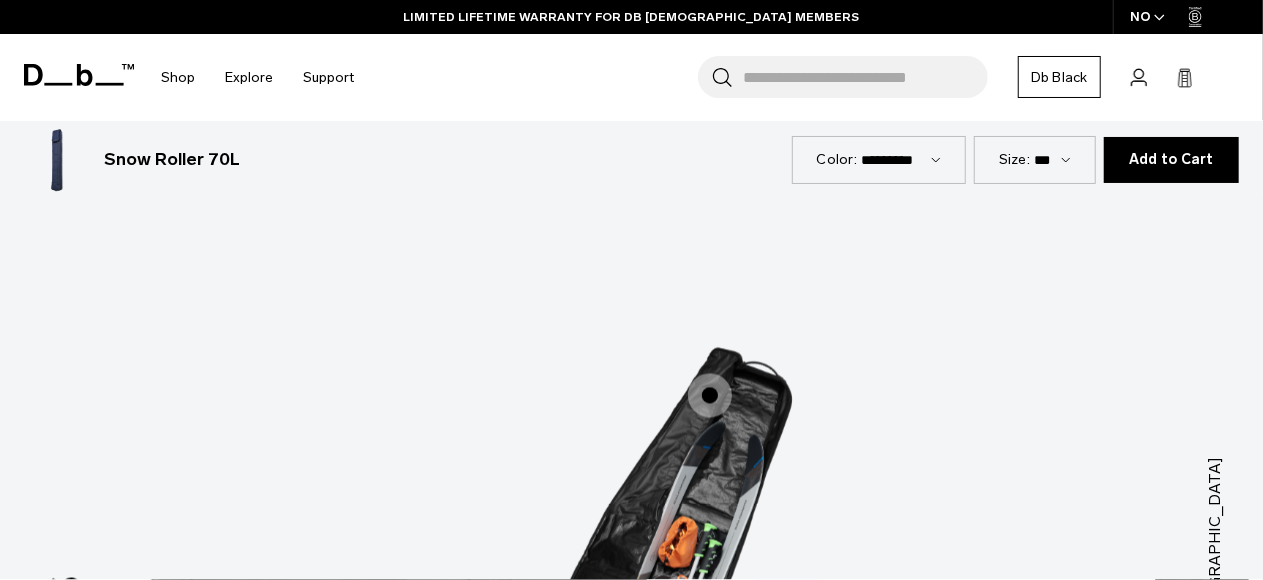 click at bounding box center (710, 395) 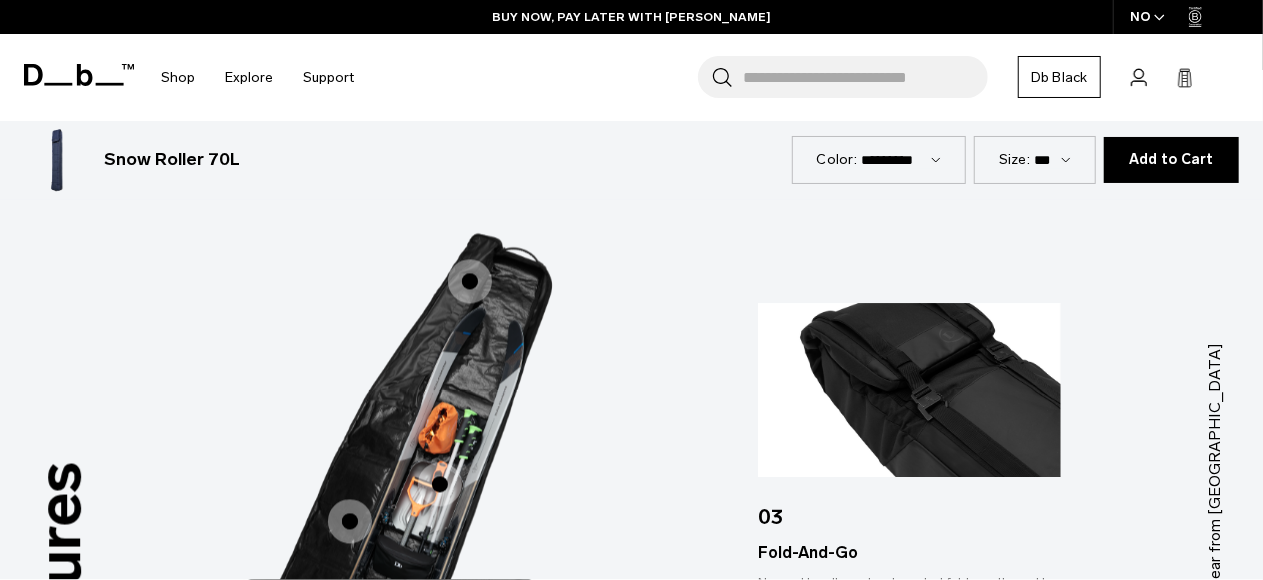 scroll, scrollTop: 2300, scrollLeft: 0, axis: vertical 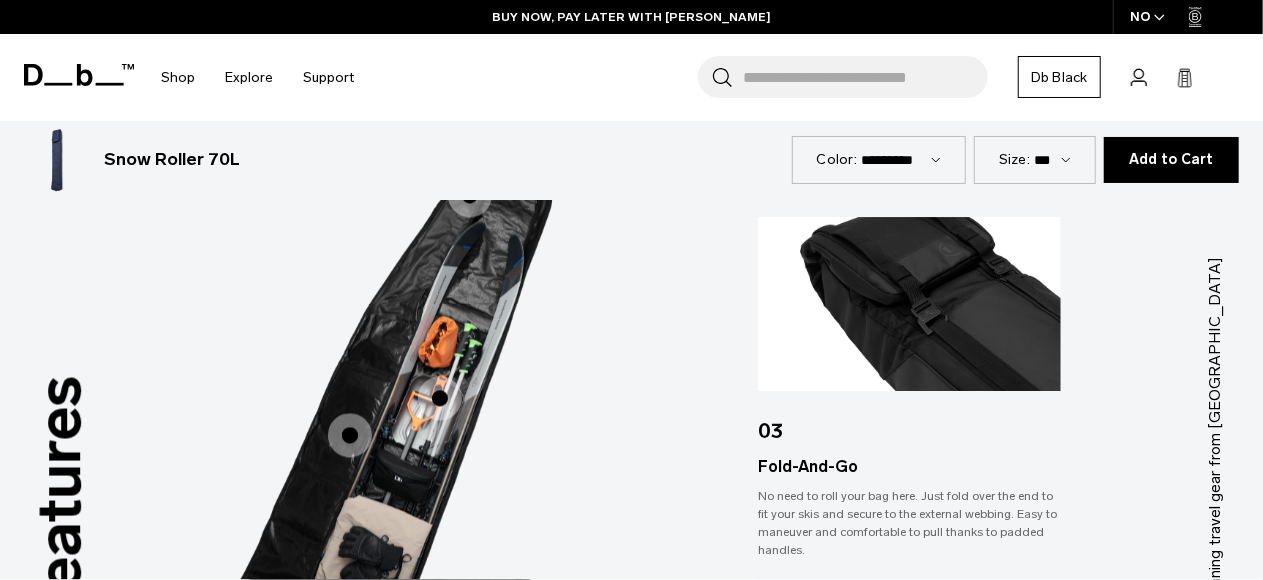 click at bounding box center [440, 398] 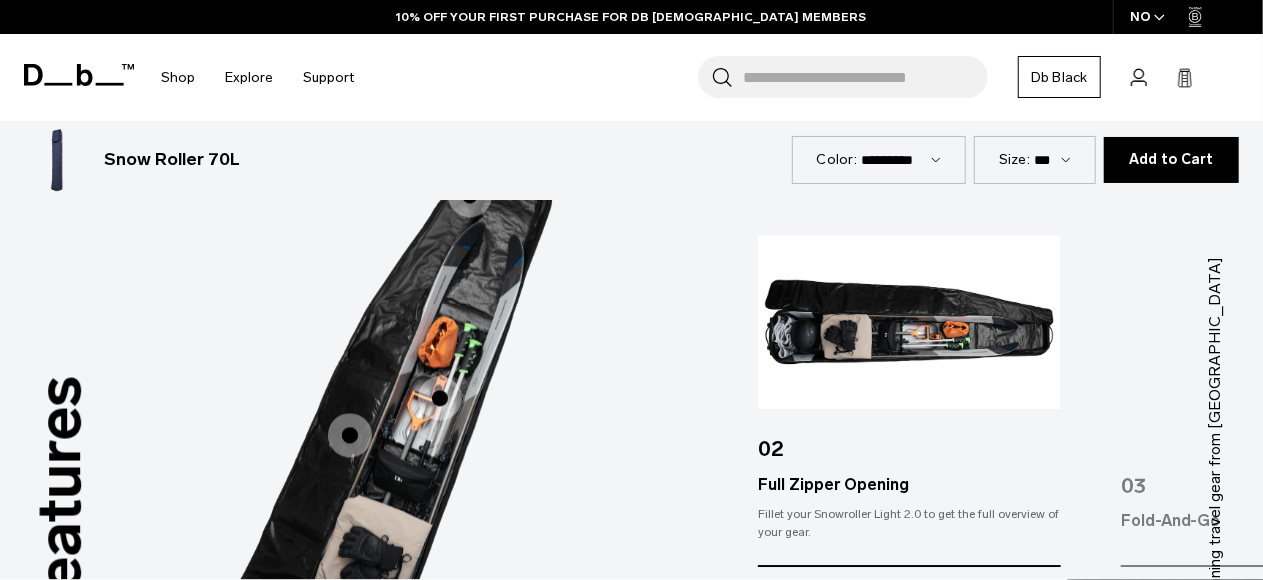 click at bounding box center [350, 435] 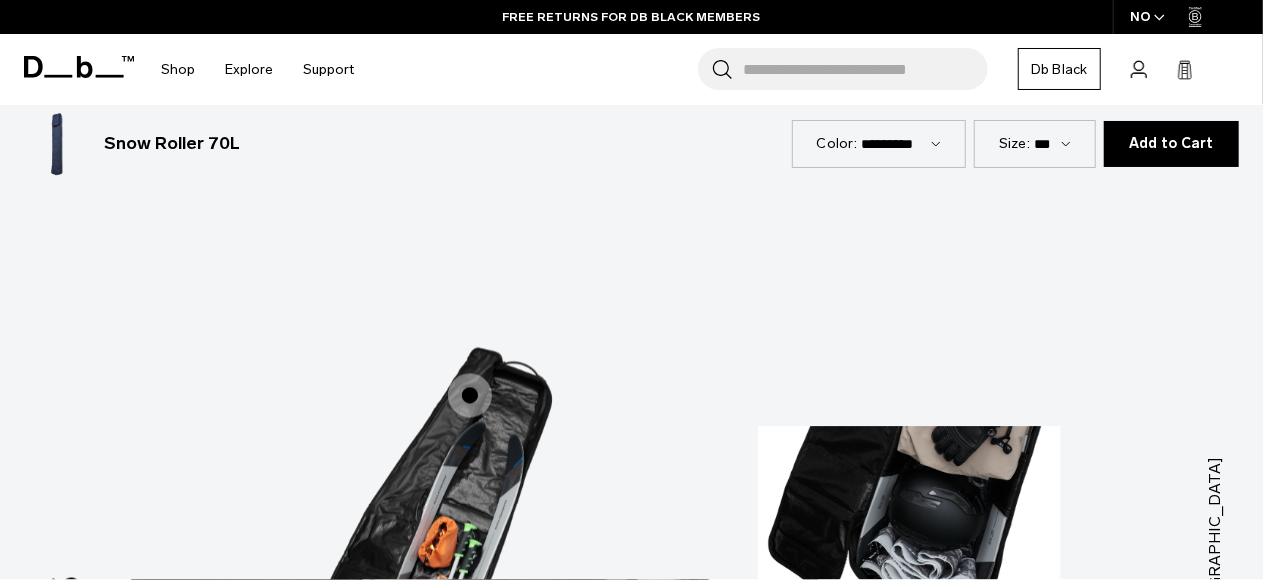 scroll, scrollTop: 1400, scrollLeft: 0, axis: vertical 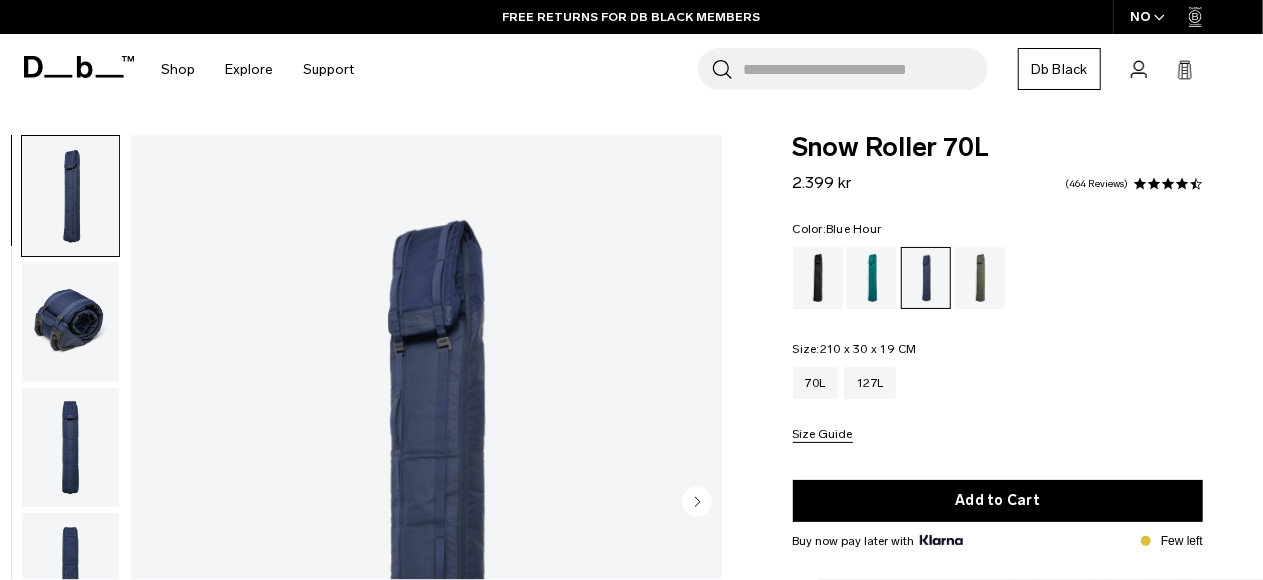 click on "Search for Bags, Luggage..." at bounding box center (865, 69) 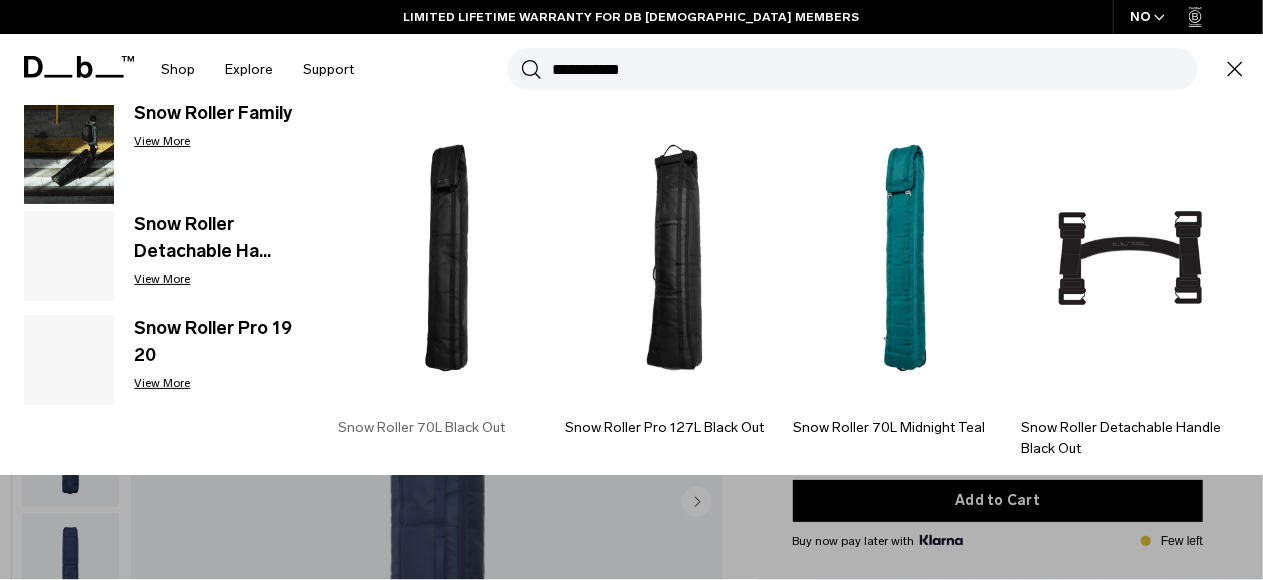 scroll, scrollTop: 200, scrollLeft: 0, axis: vertical 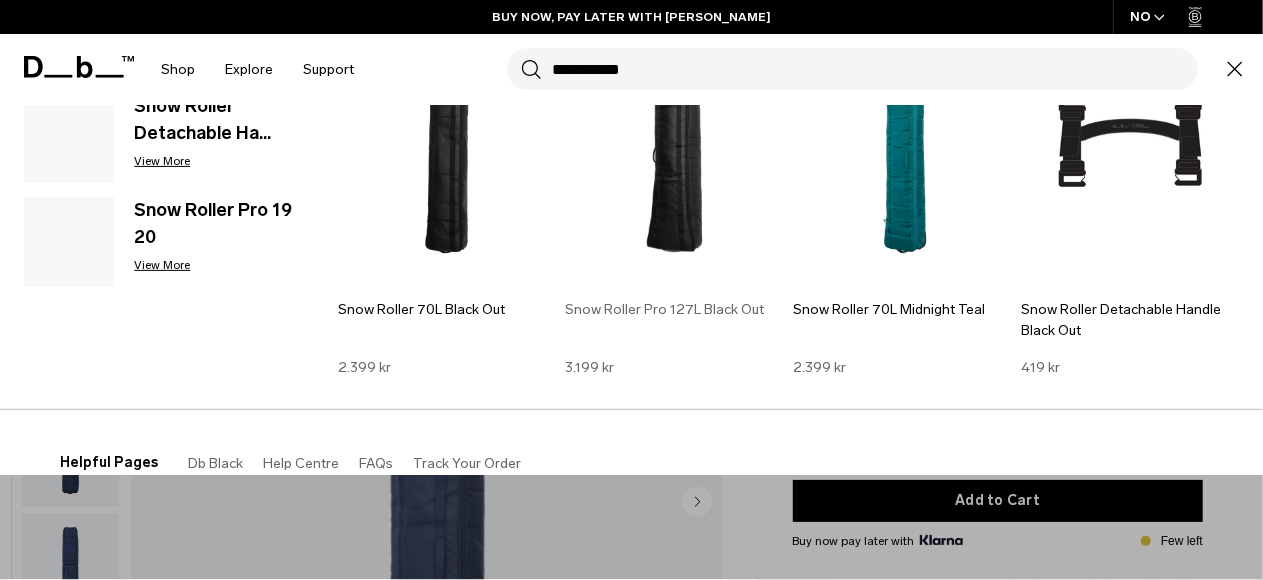 type on "**********" 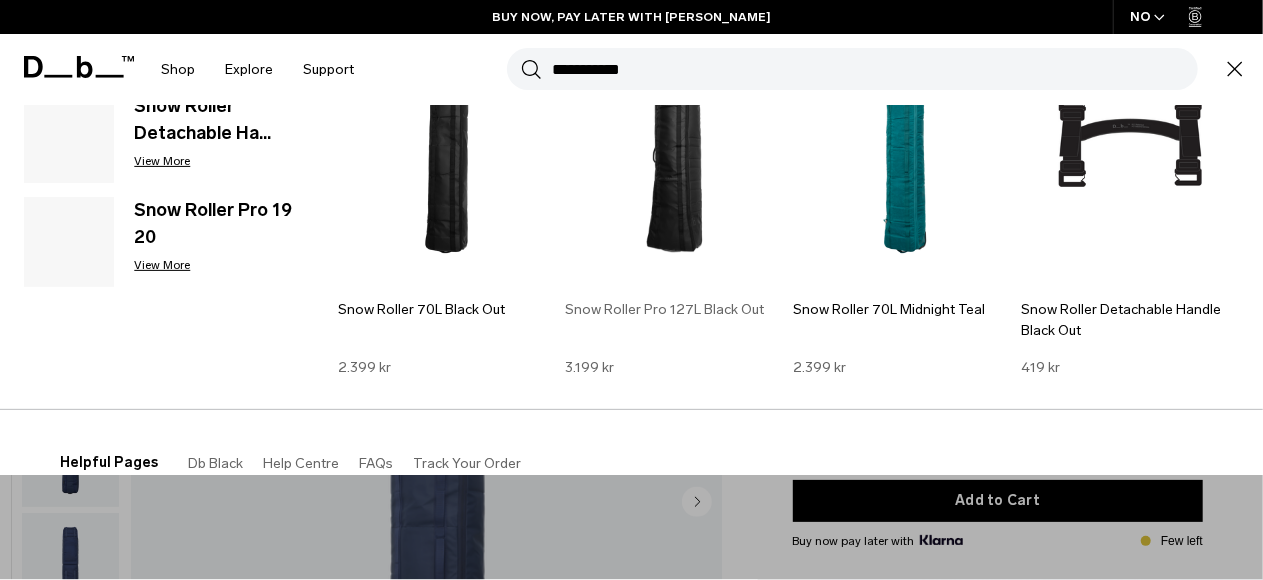 click at bounding box center [675, 140] 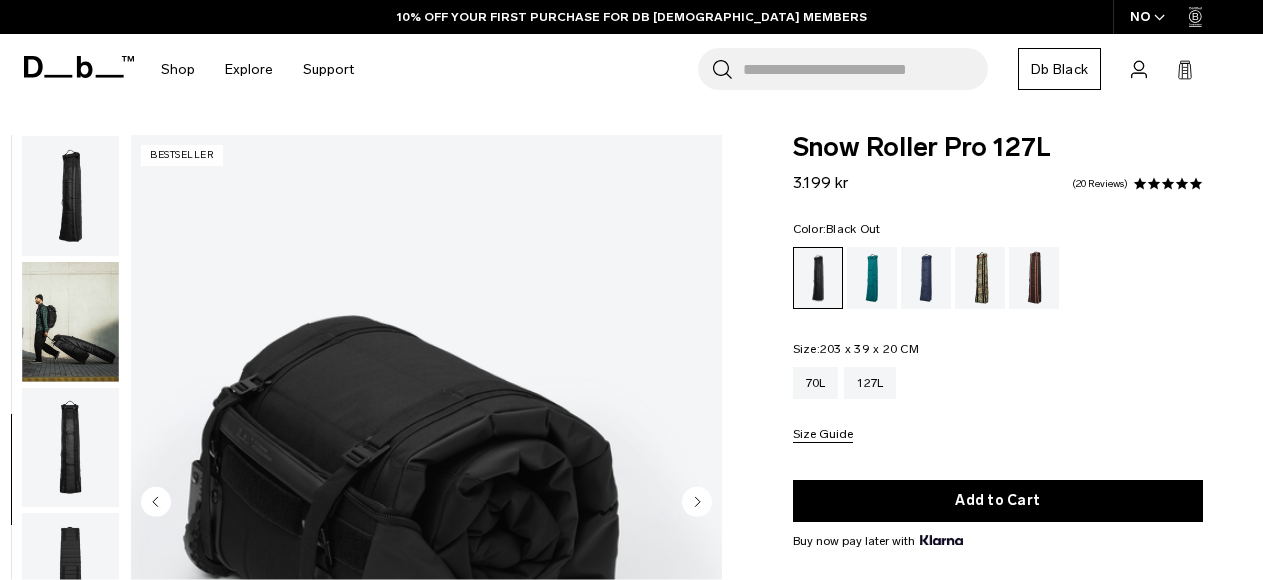 click 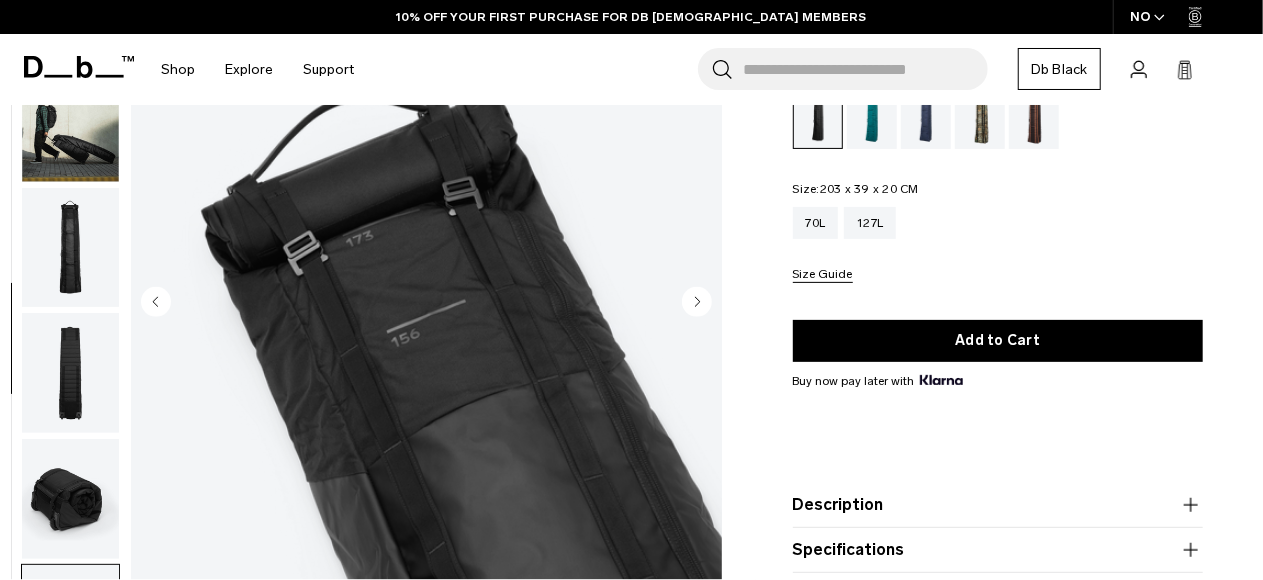 scroll, scrollTop: 200, scrollLeft: 0, axis: vertical 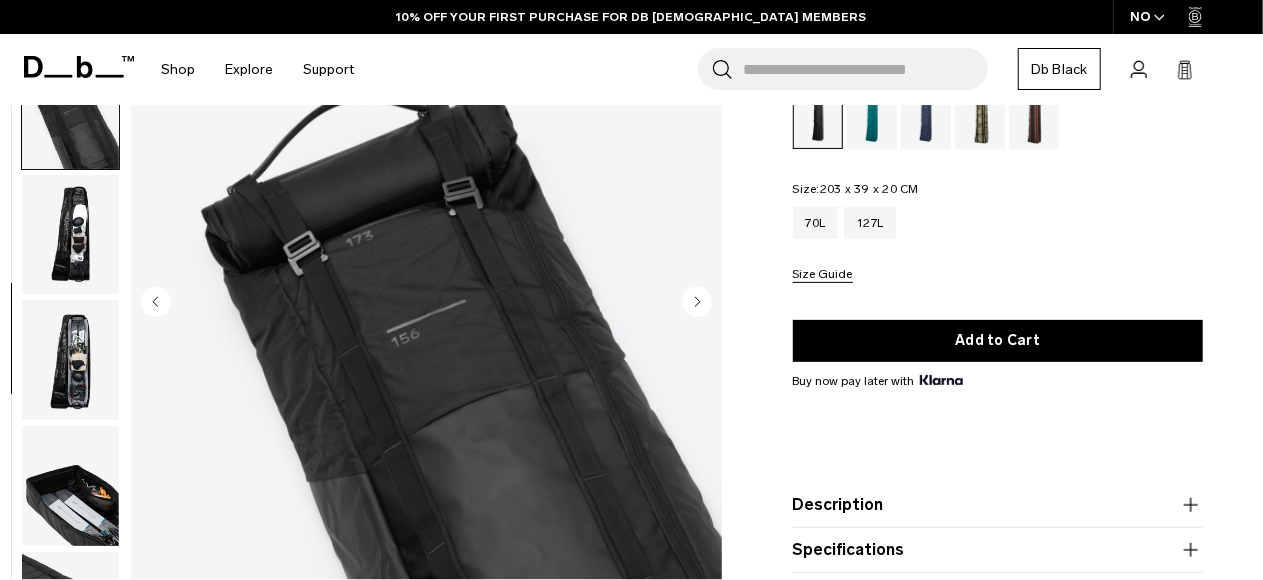 click 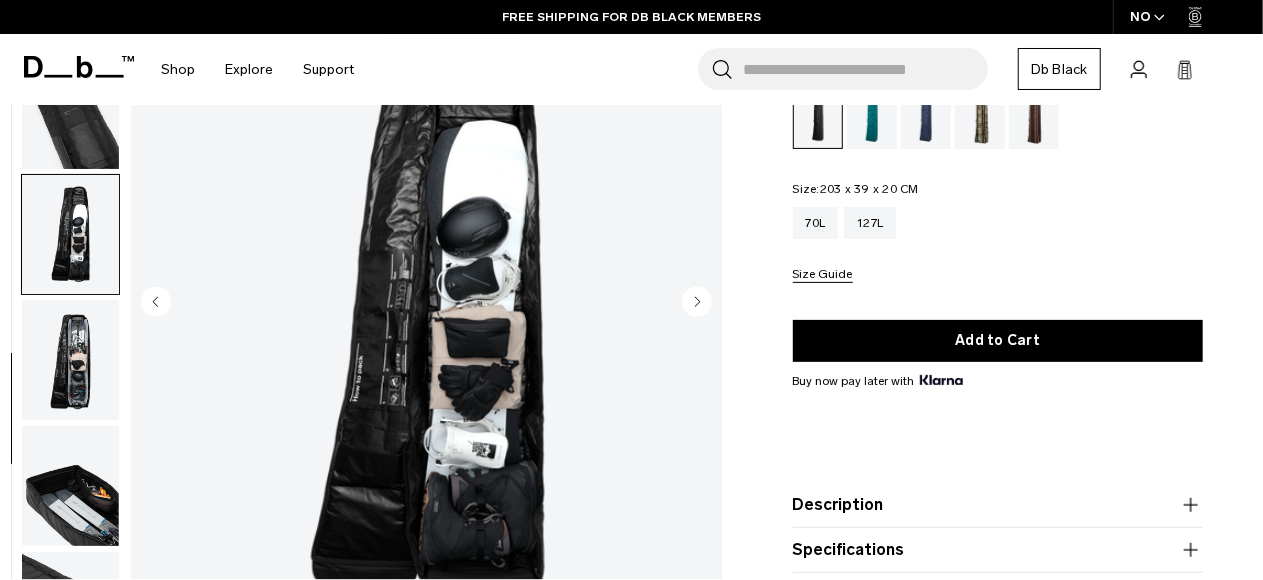 scroll, scrollTop: 0, scrollLeft: 0, axis: both 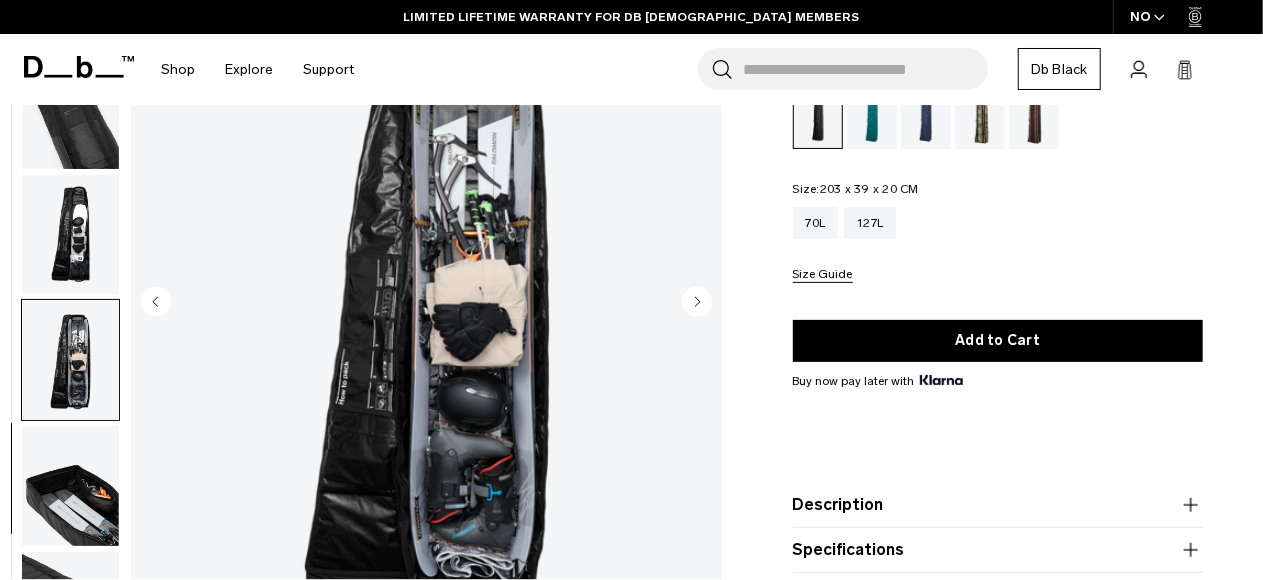 click 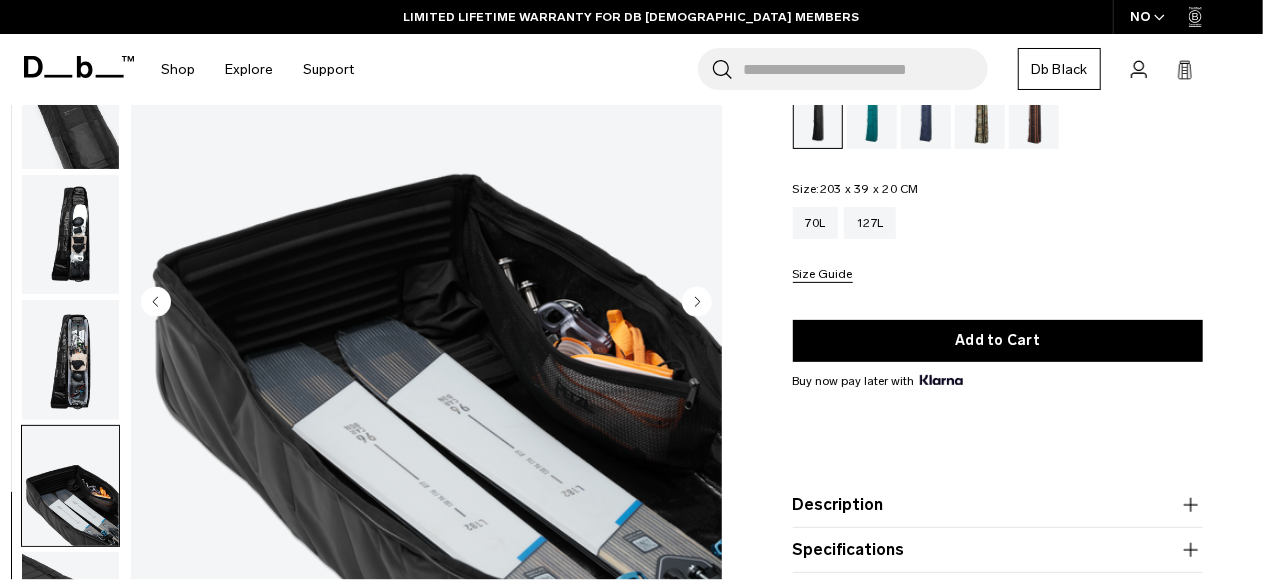 click 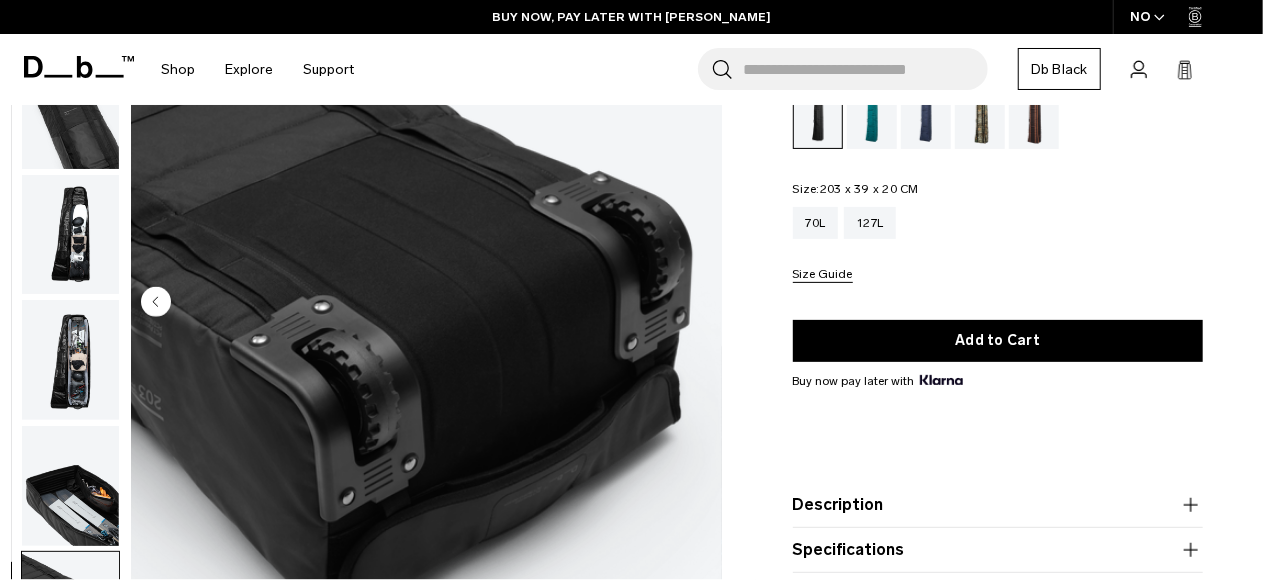 click at bounding box center [426, 304] 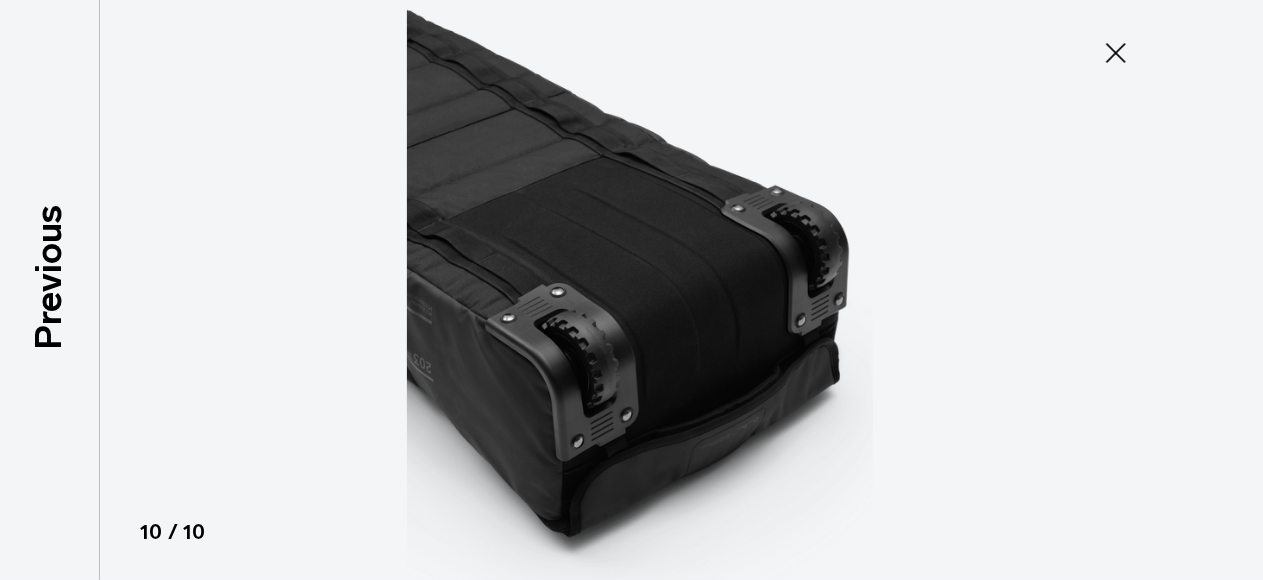 scroll, scrollTop: 506, scrollLeft: 0, axis: vertical 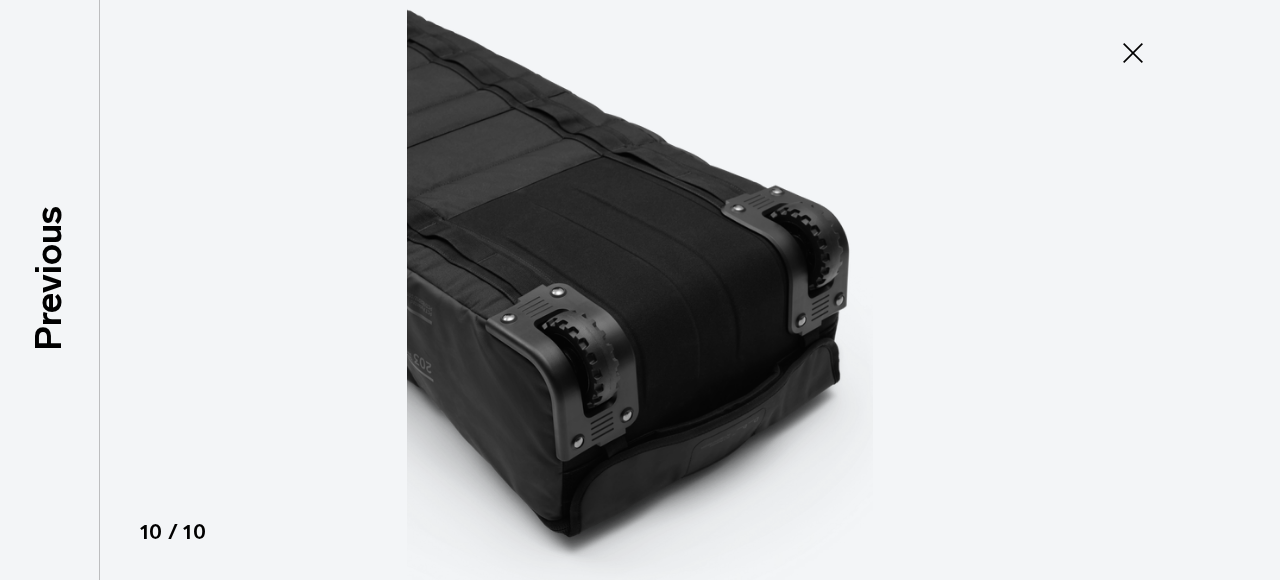click 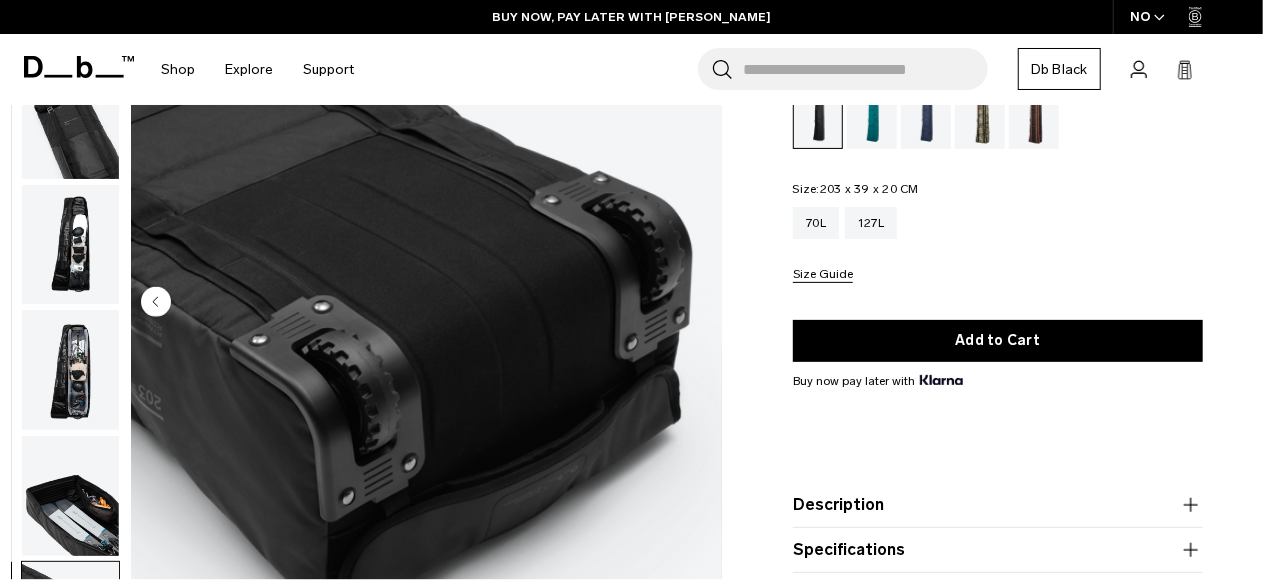 scroll, scrollTop: 517, scrollLeft: 0, axis: vertical 